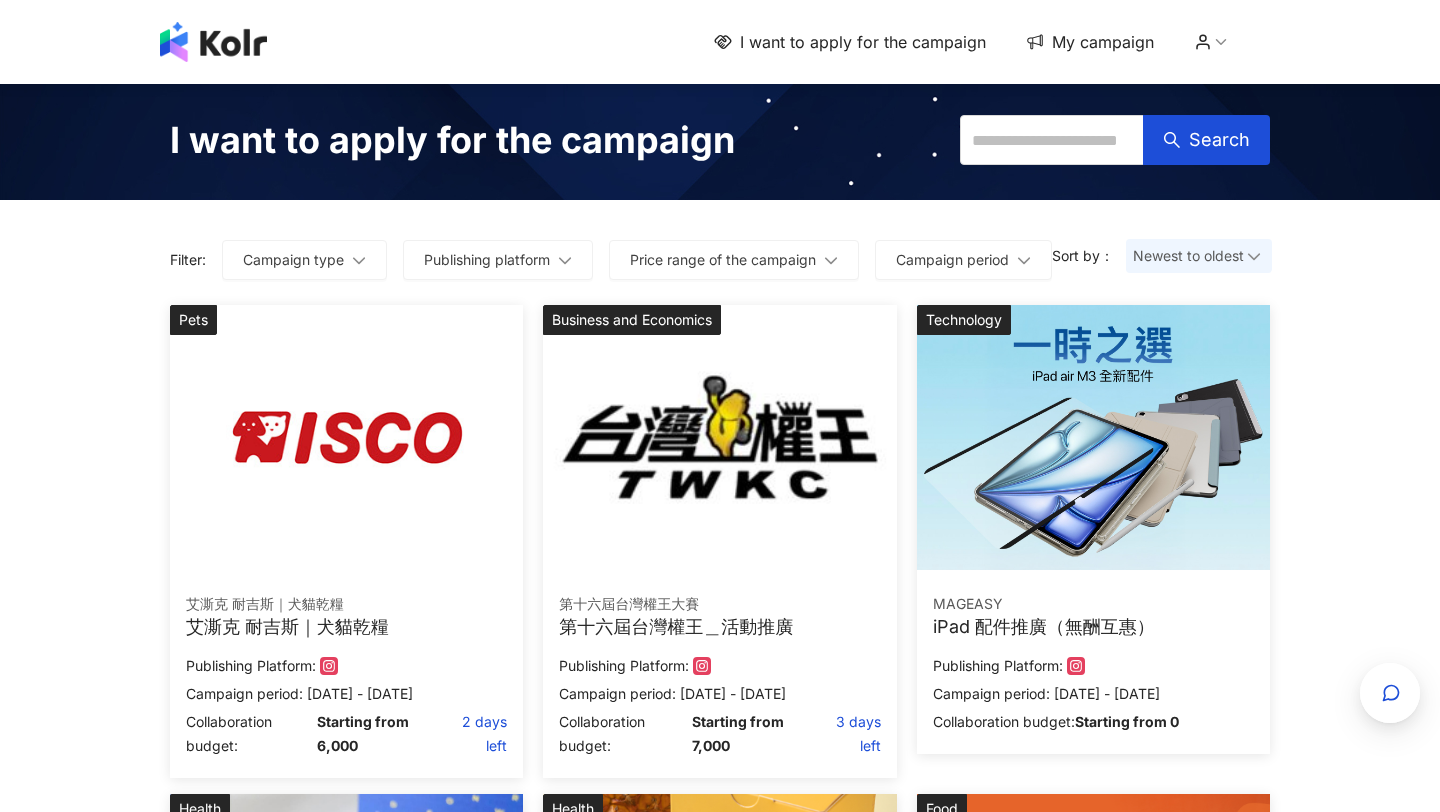 scroll, scrollTop: 11, scrollLeft: 0, axis: vertical 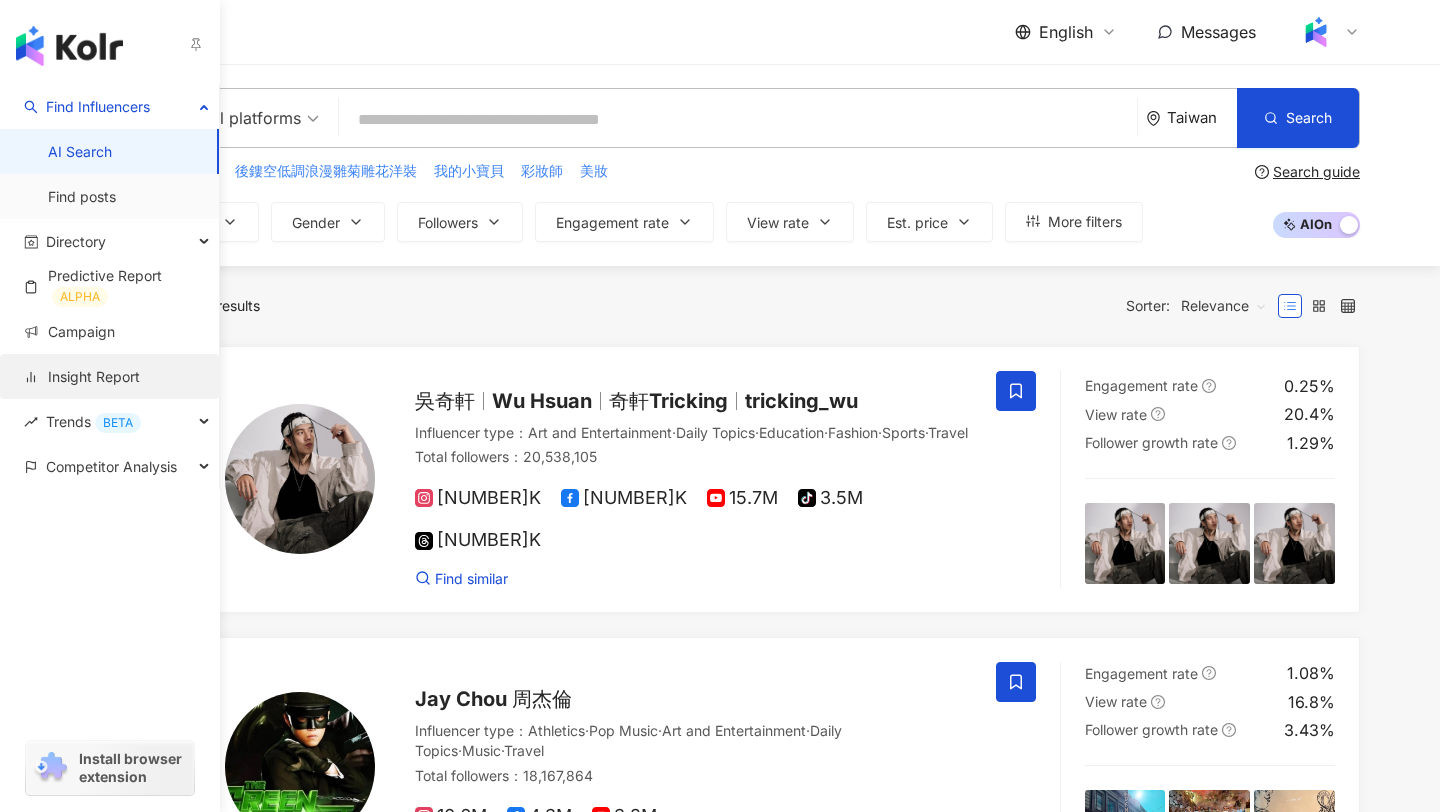 click on "Insight Report" at bounding box center [82, 377] 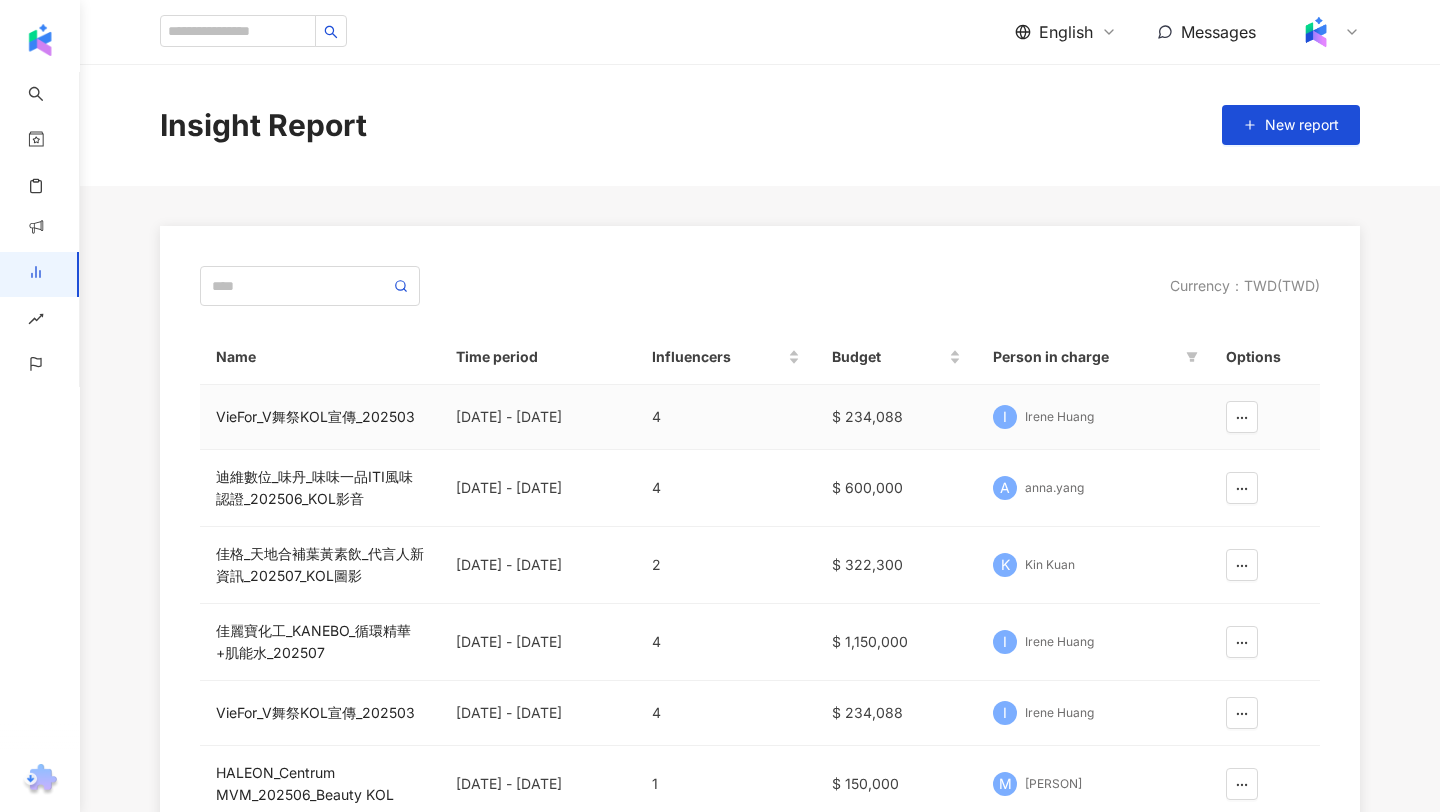 click on "[PERSON]" at bounding box center (1093, 417) 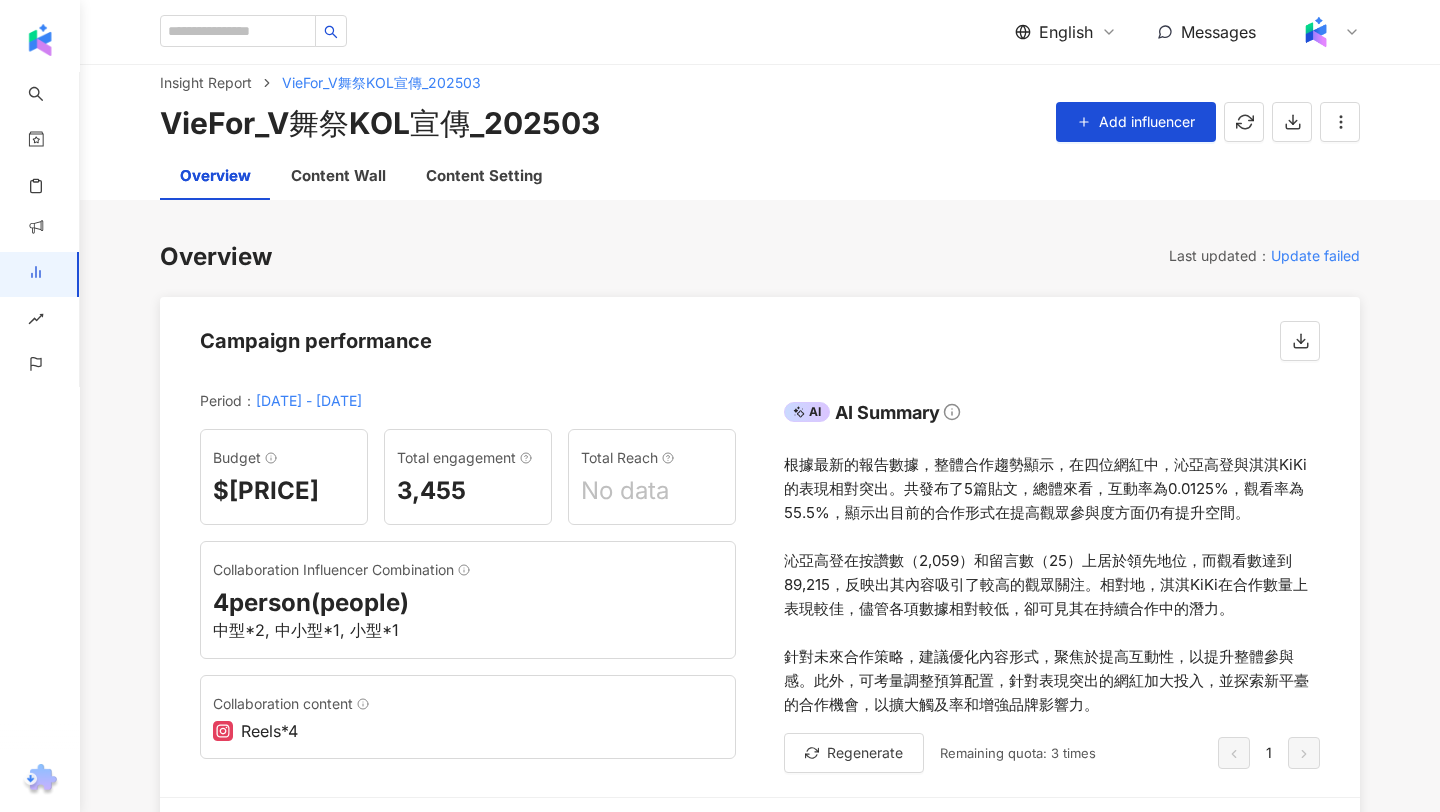 scroll, scrollTop: 17, scrollLeft: 0, axis: vertical 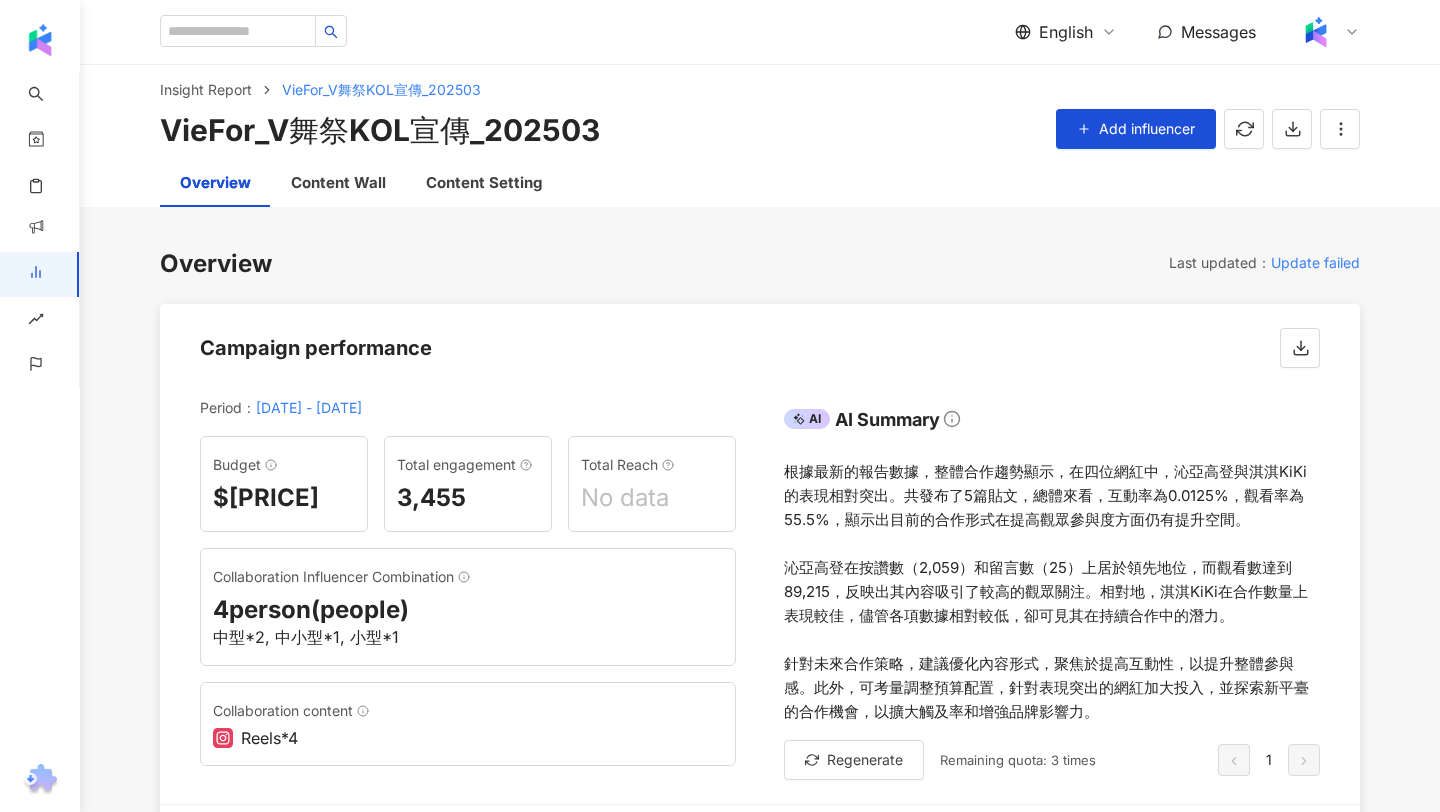 click on "English" at bounding box center [1066, 32] 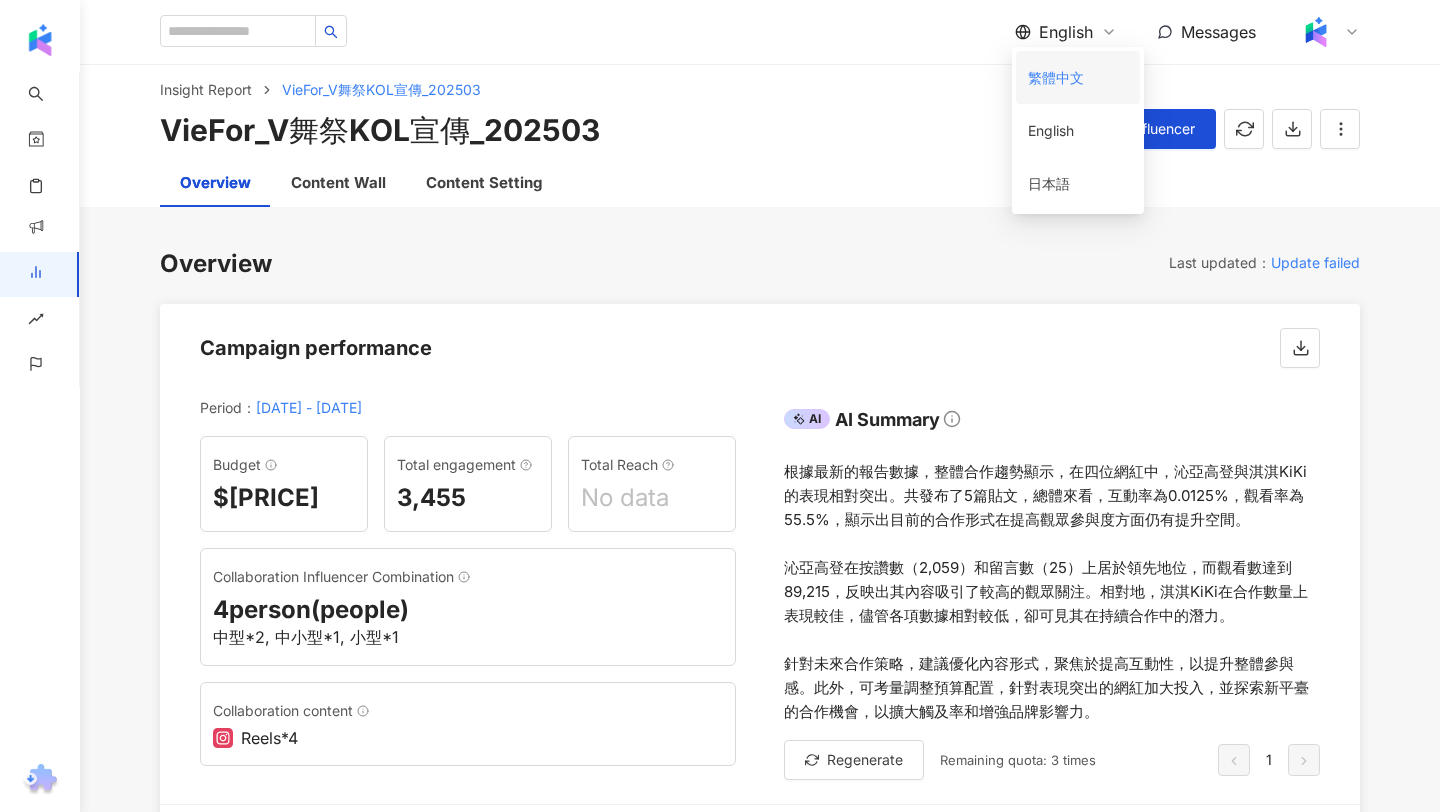 click on "繁體中文" at bounding box center [1078, 77] 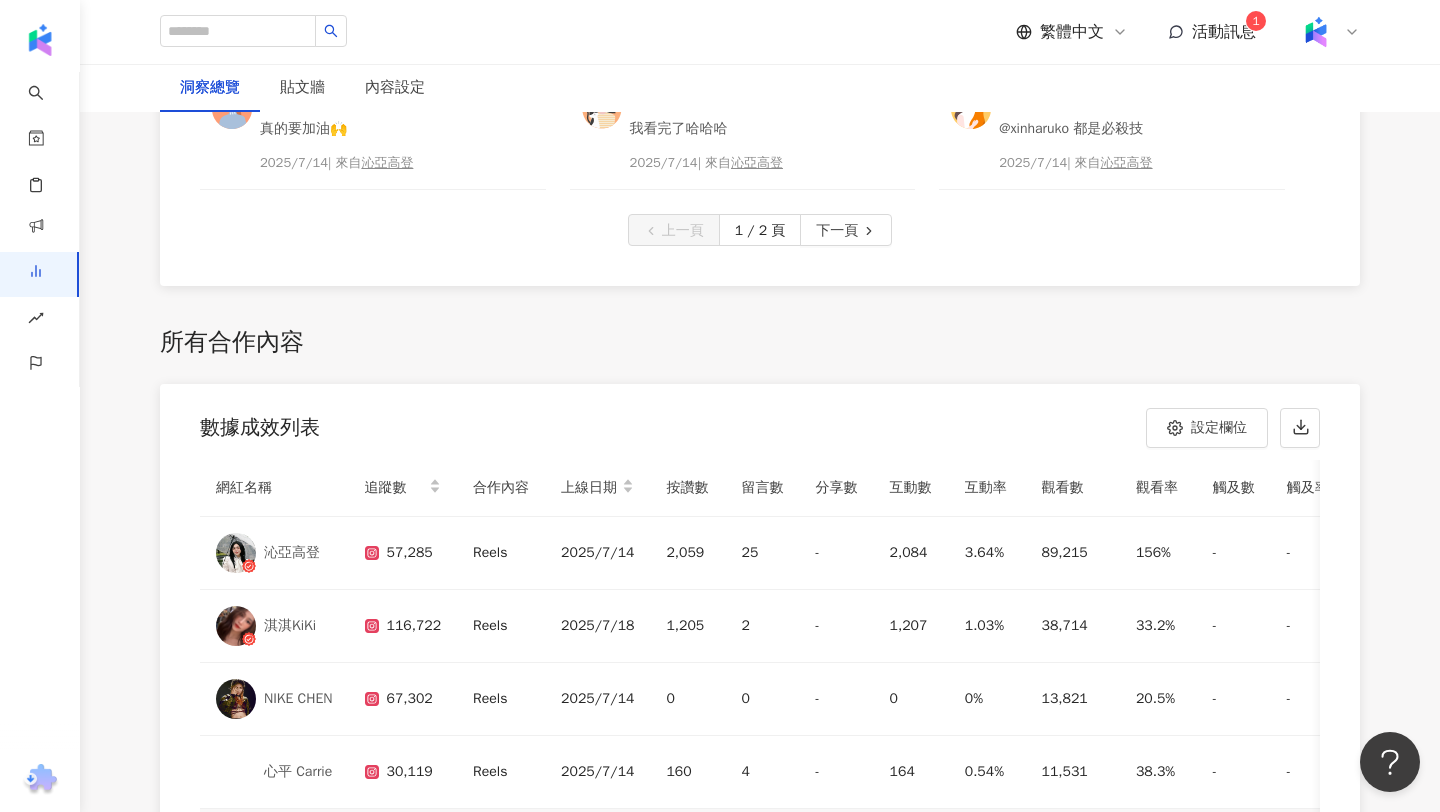 scroll, scrollTop: 5749, scrollLeft: 0, axis: vertical 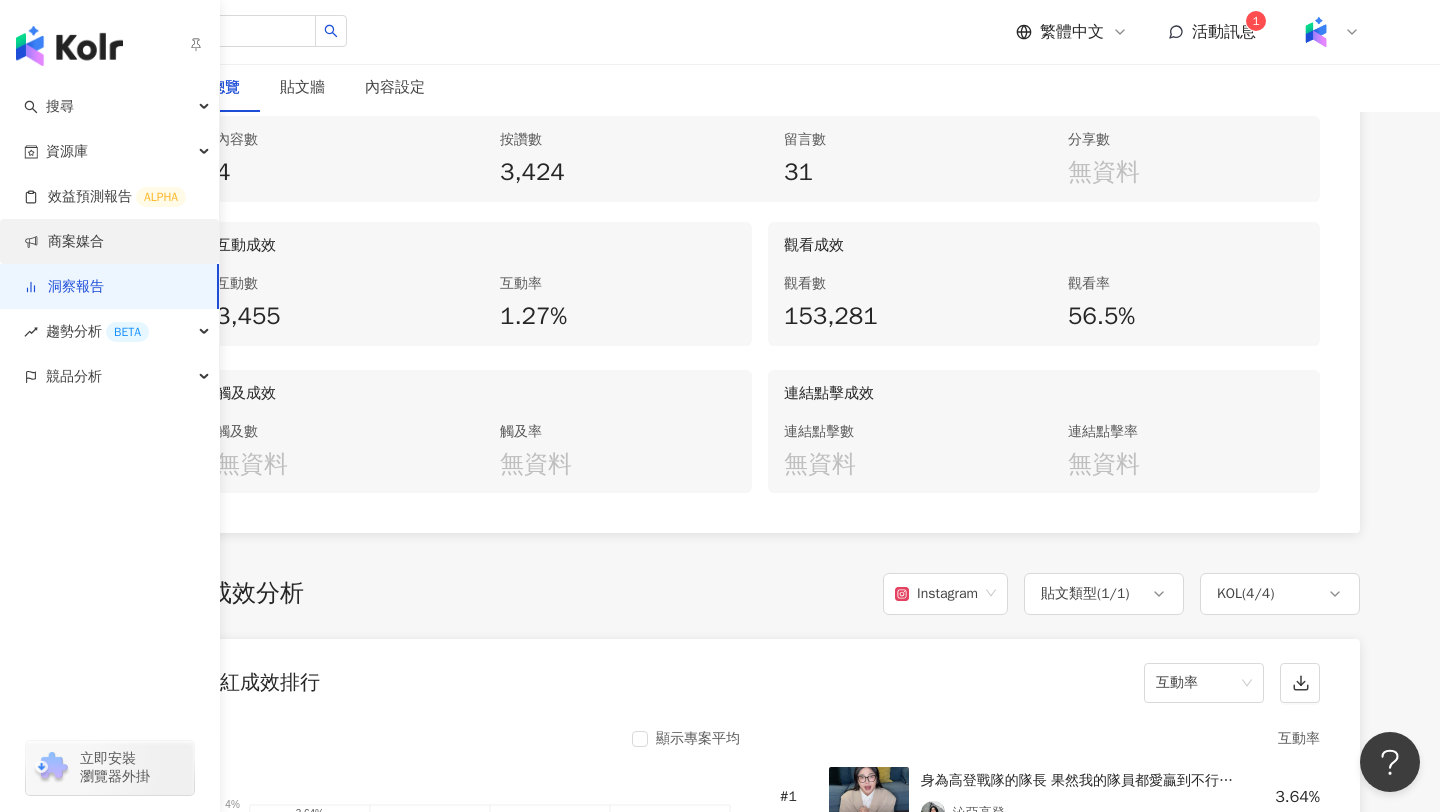 click on "商案媒合" at bounding box center (64, 242) 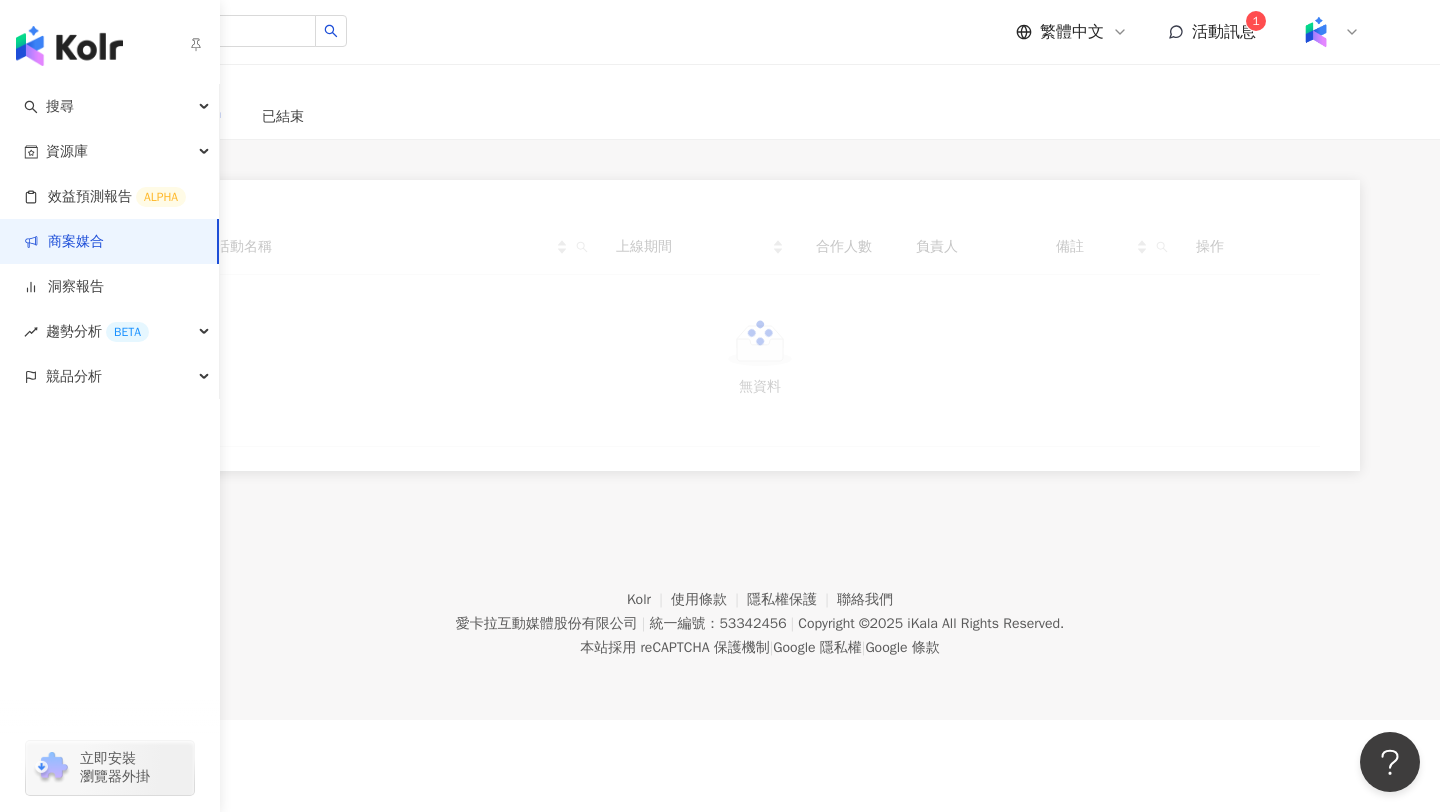 scroll, scrollTop: 0, scrollLeft: 0, axis: both 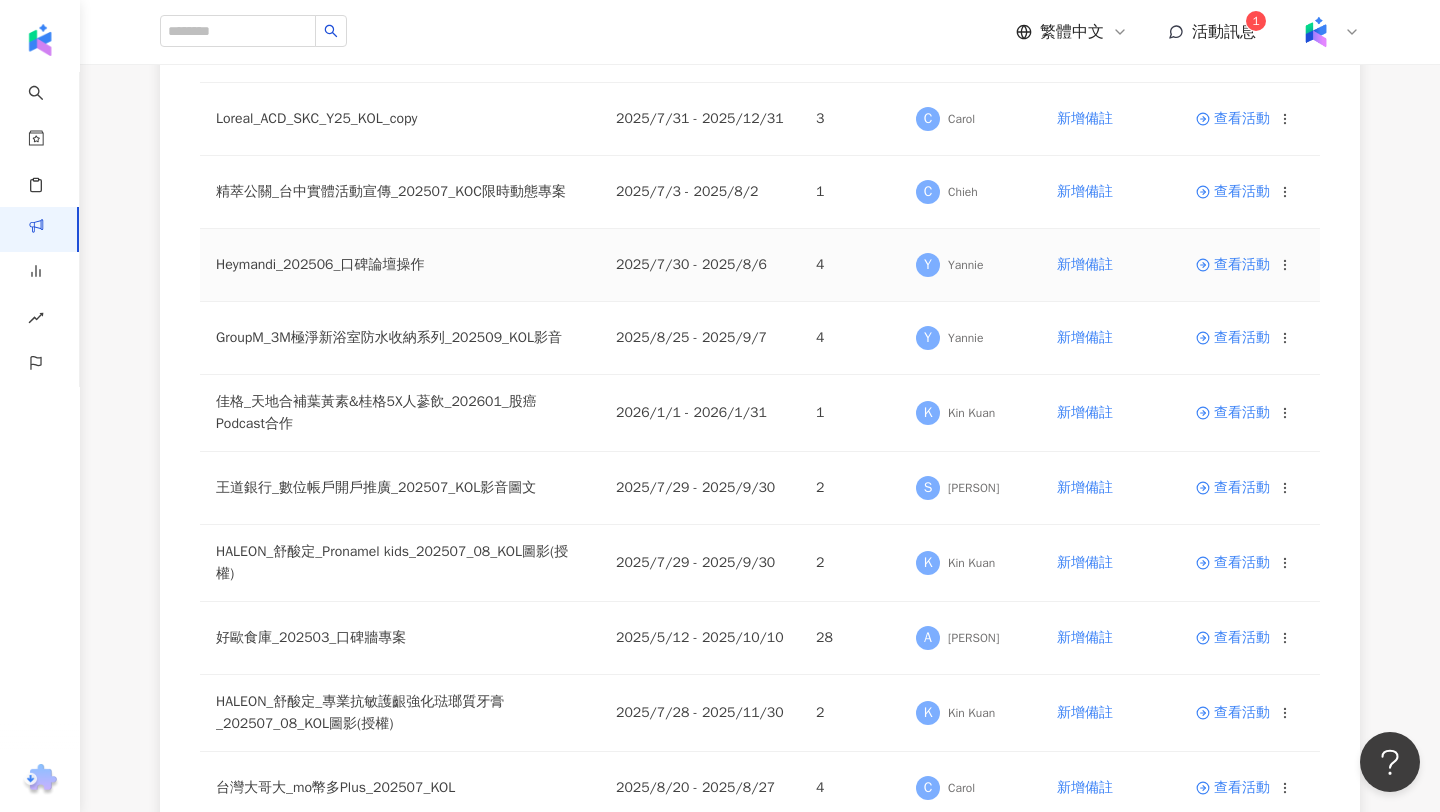 click on "Heymandi_202506_口碑論壇操作" at bounding box center (400, 265) 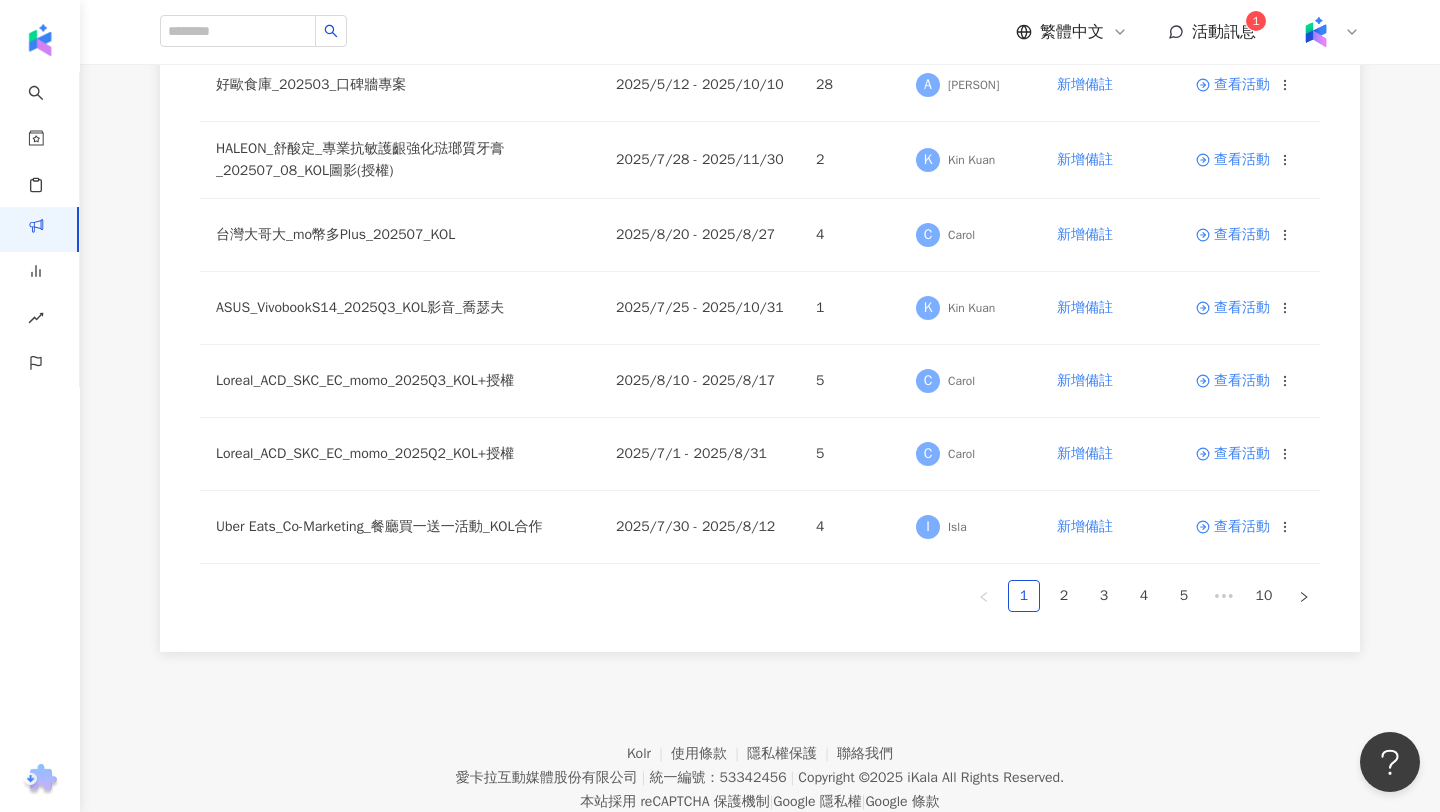 scroll, scrollTop: 1337, scrollLeft: 0, axis: vertical 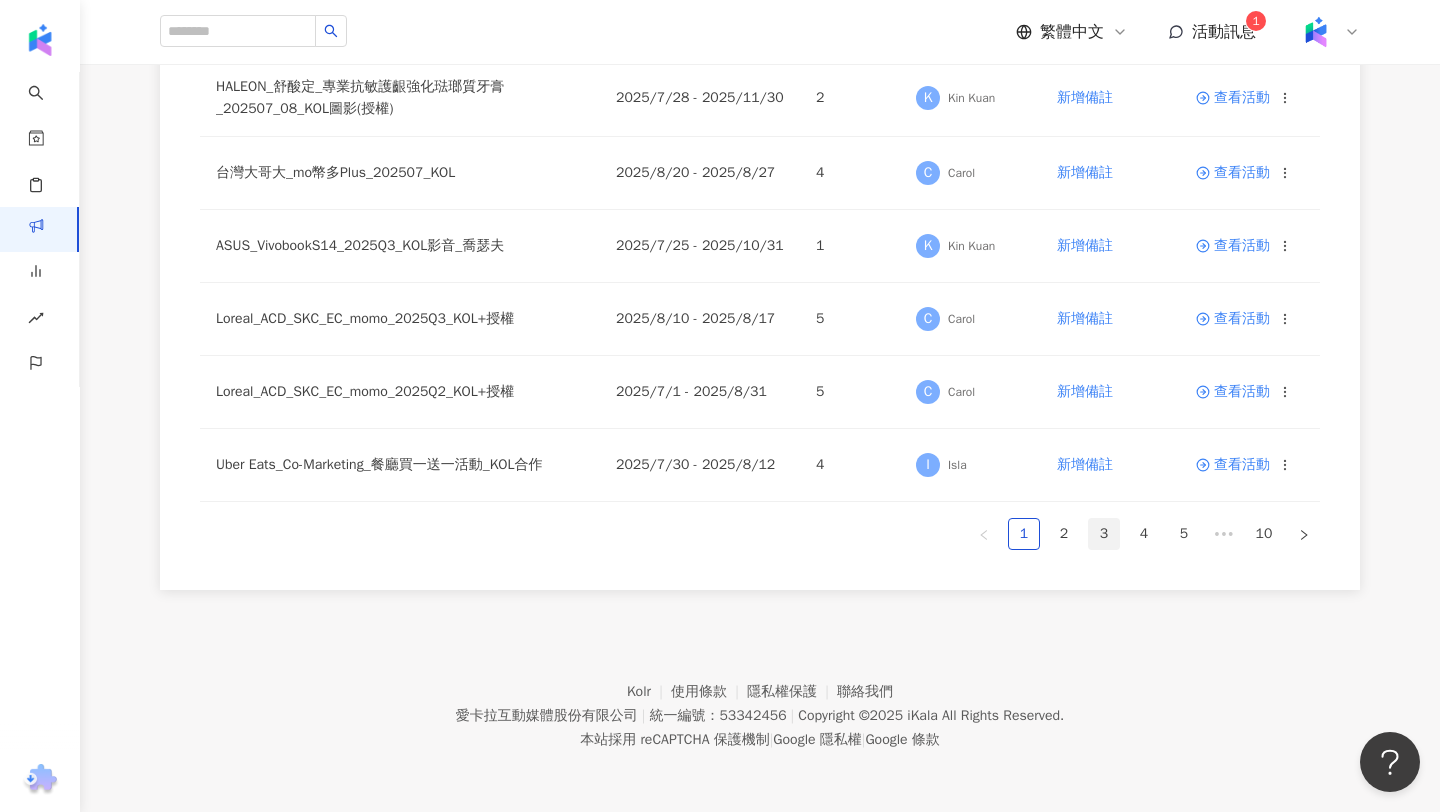 click on "3" at bounding box center [1104, 534] 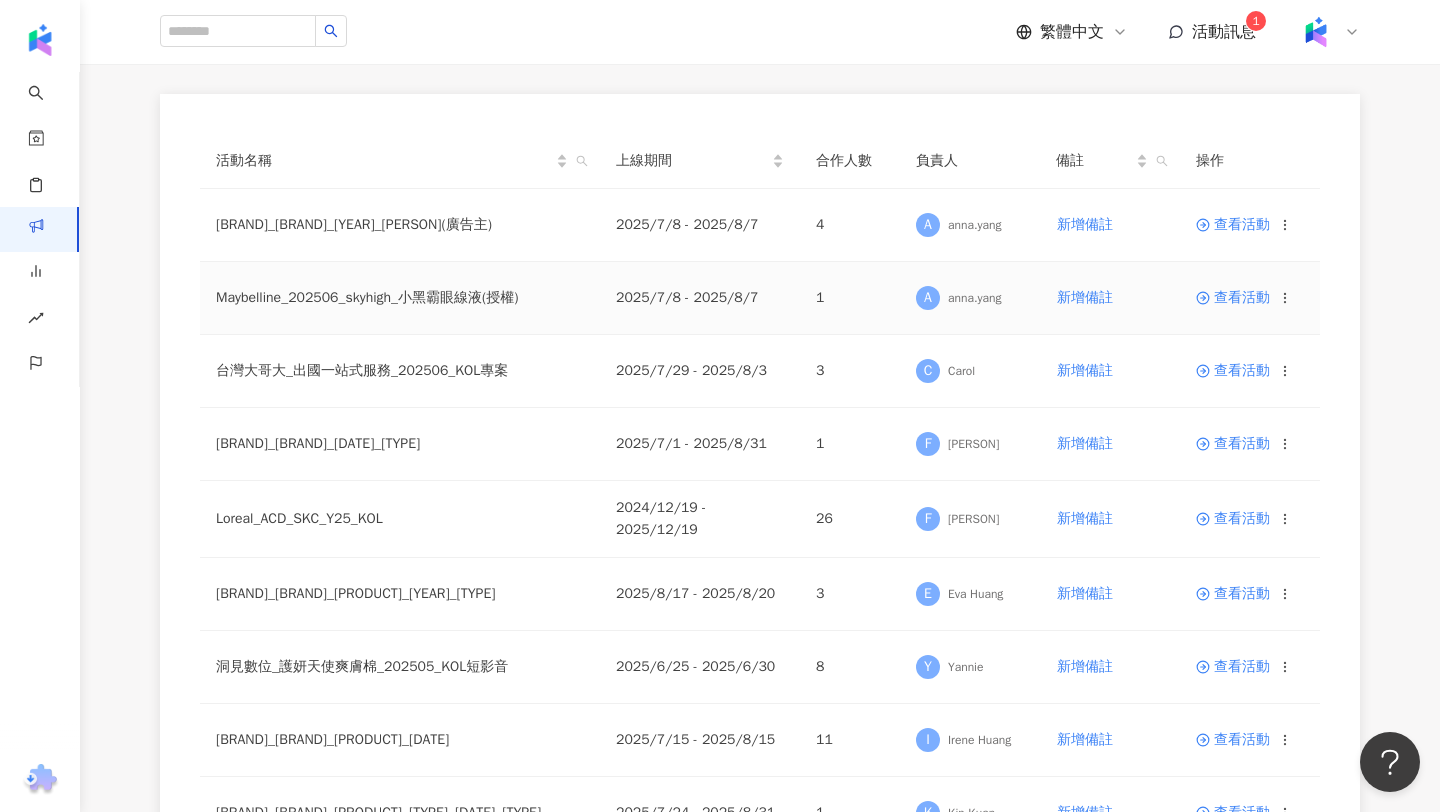 scroll, scrollTop: 179, scrollLeft: 0, axis: vertical 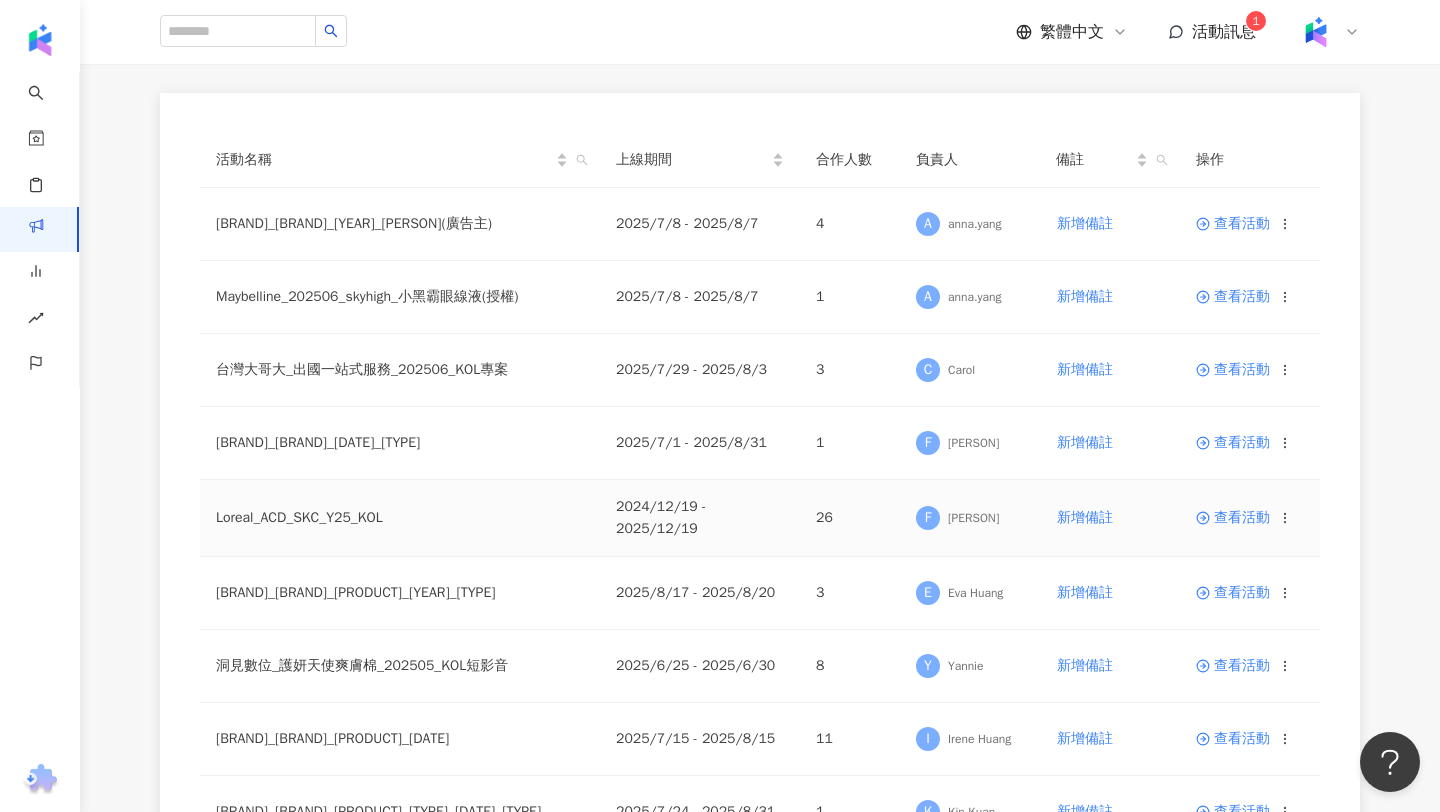 click on "Loreal_ACD_SKC_Y25_KOL" at bounding box center [400, 518] 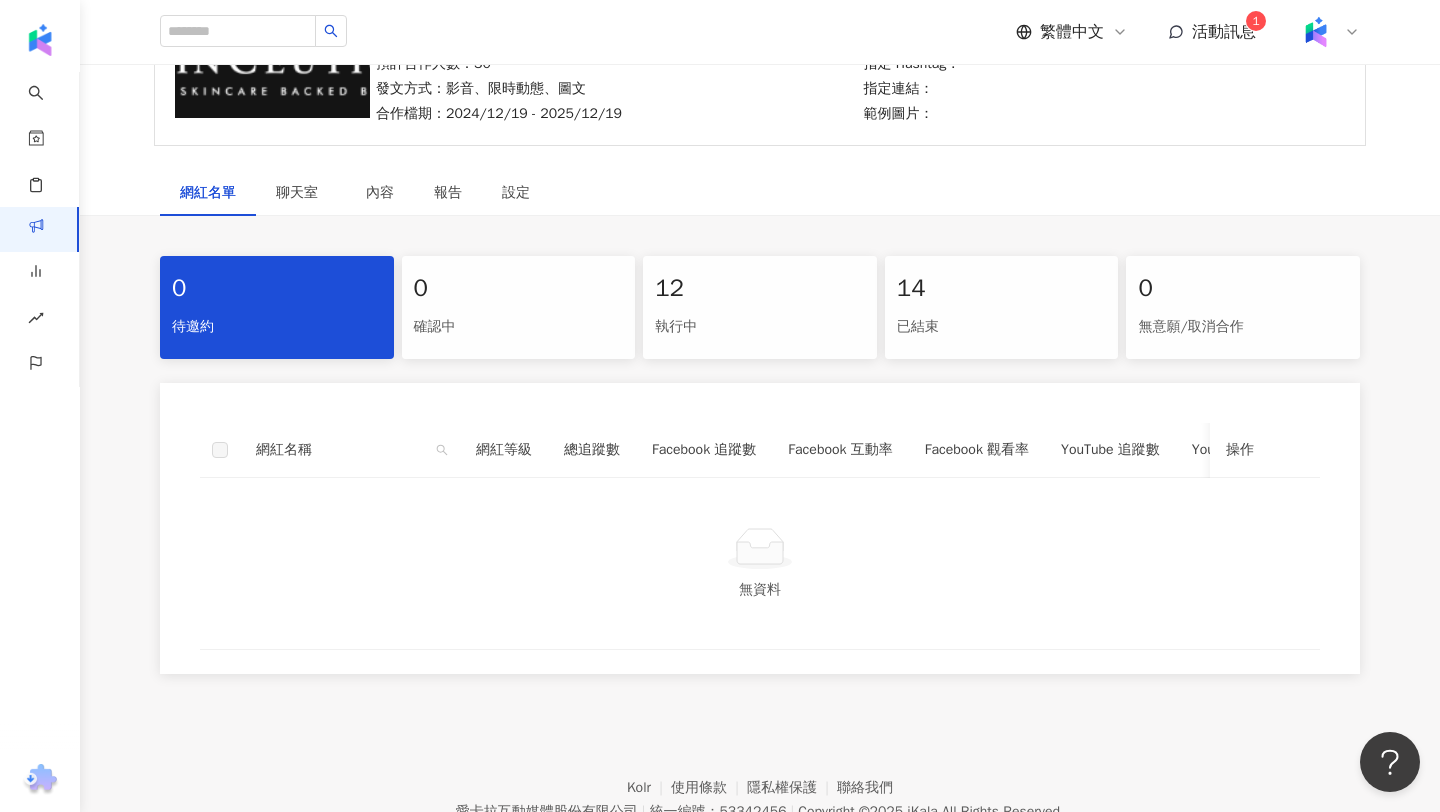 scroll, scrollTop: 229, scrollLeft: 0, axis: vertical 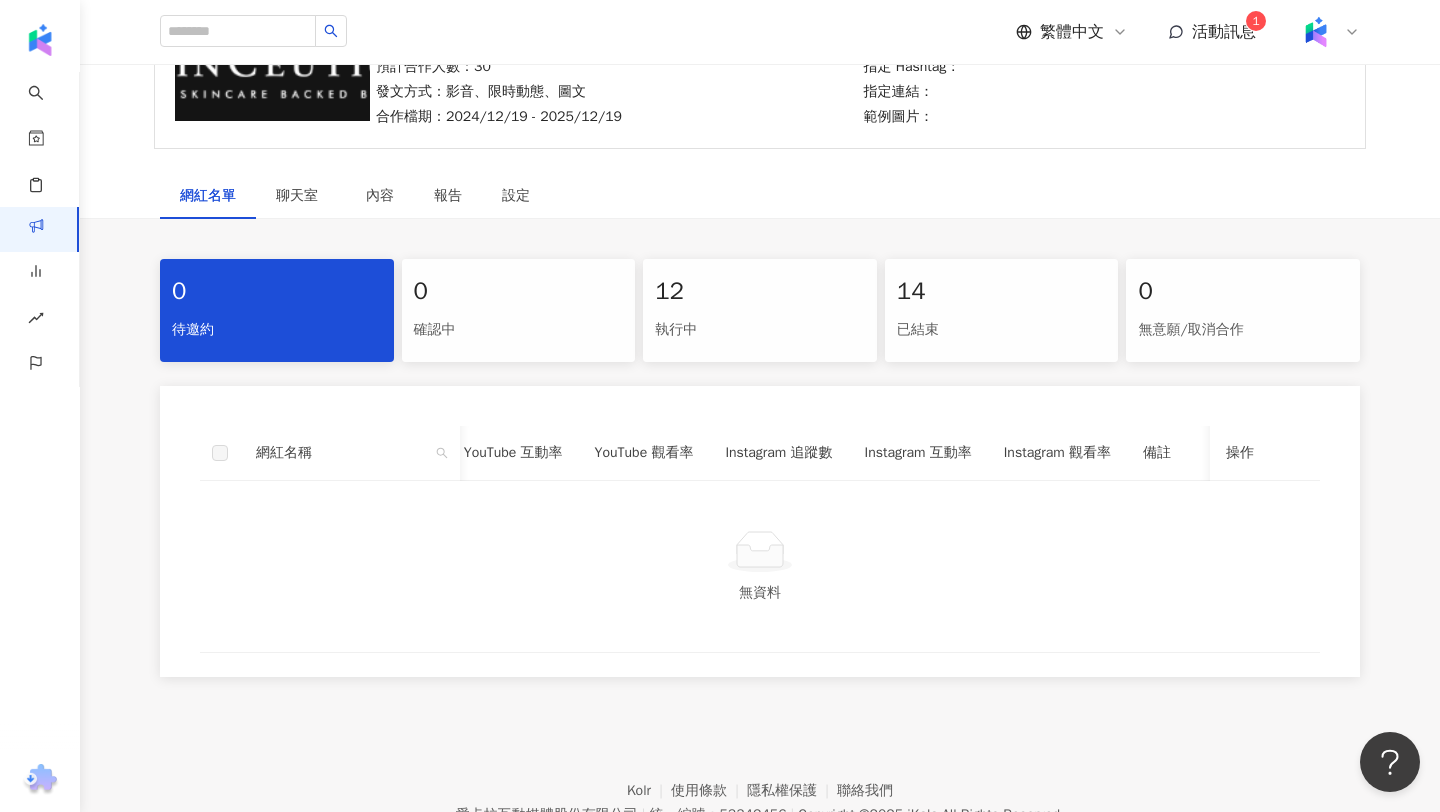 click on "執行中" at bounding box center [760, 330] 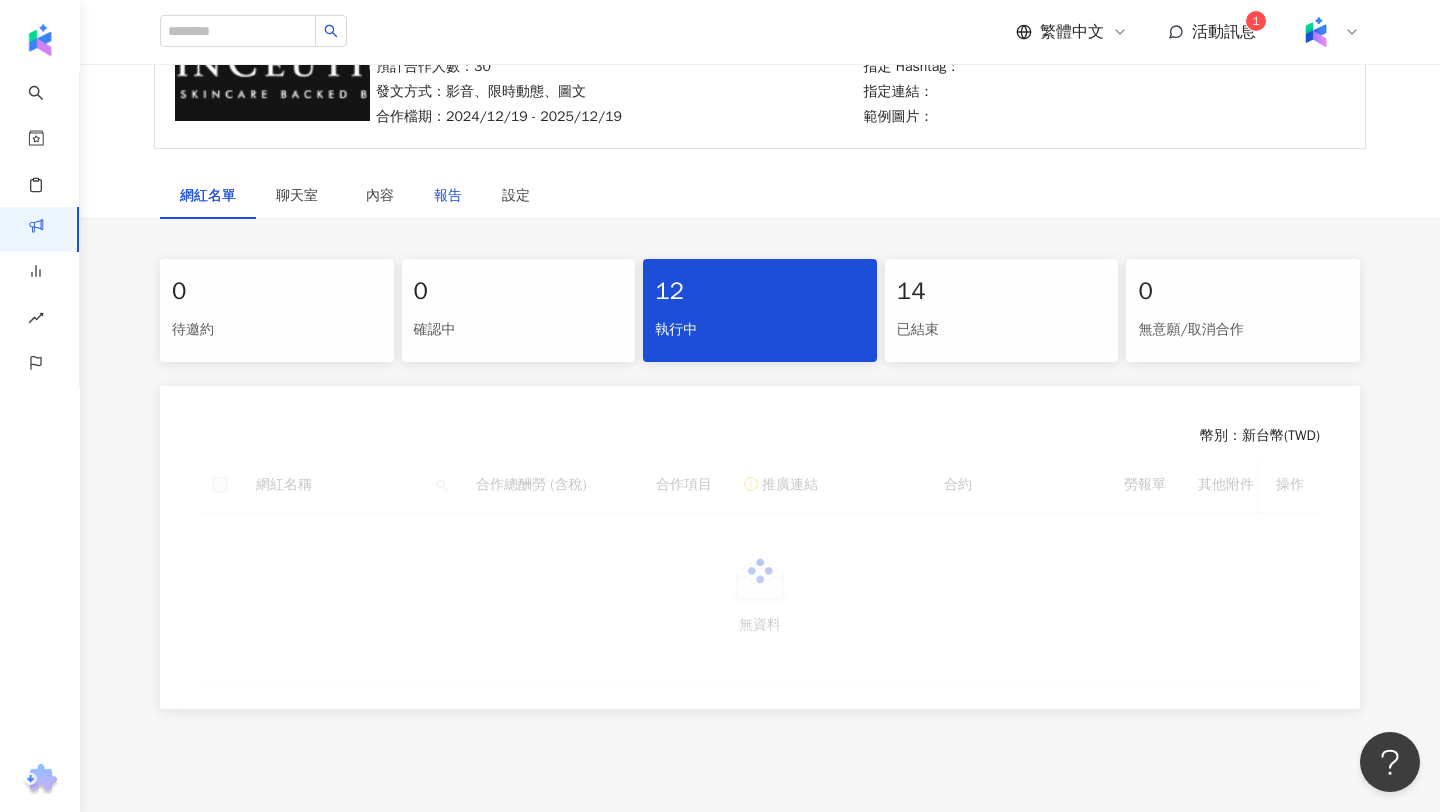click on "報告" at bounding box center [448, 196] 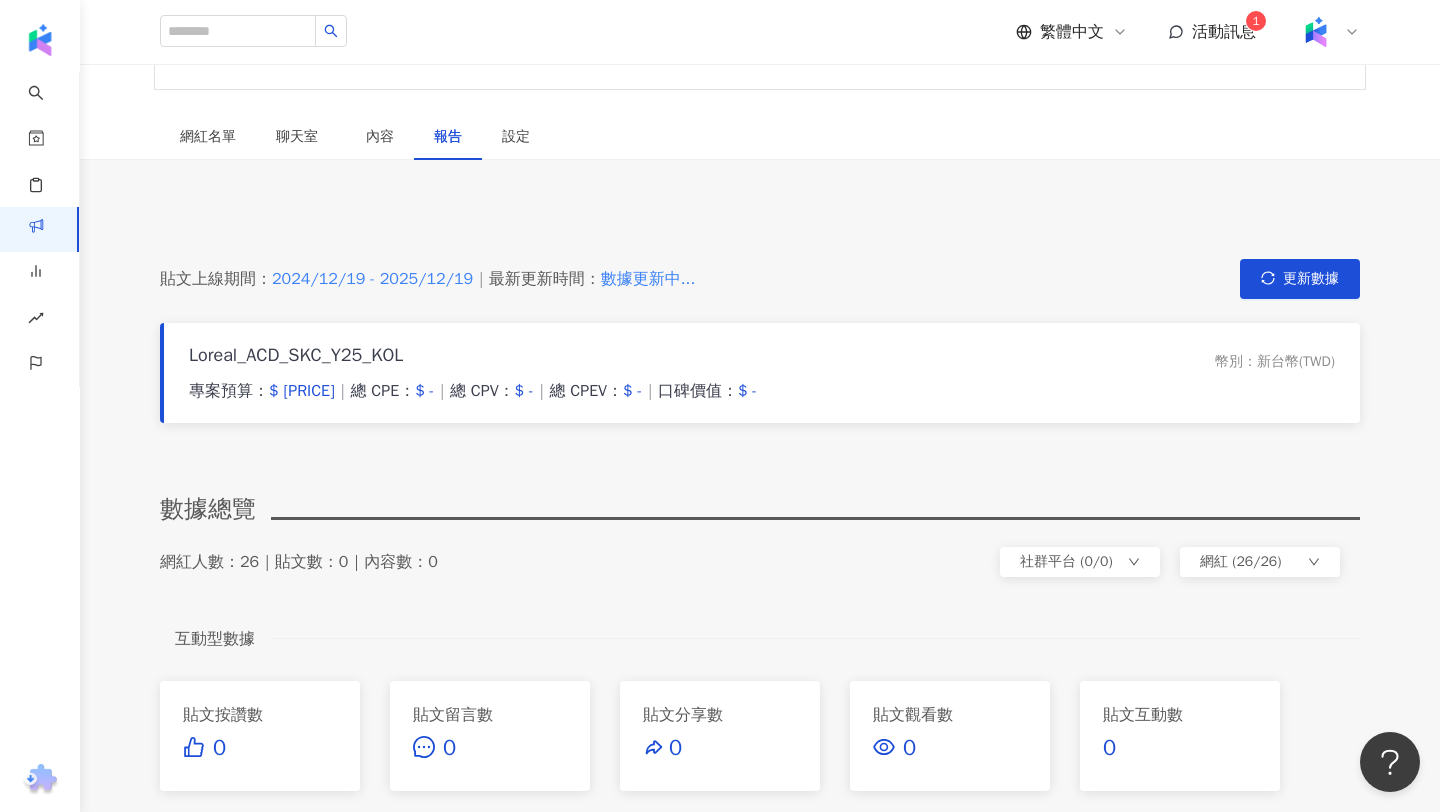 scroll, scrollTop: 0, scrollLeft: 0, axis: both 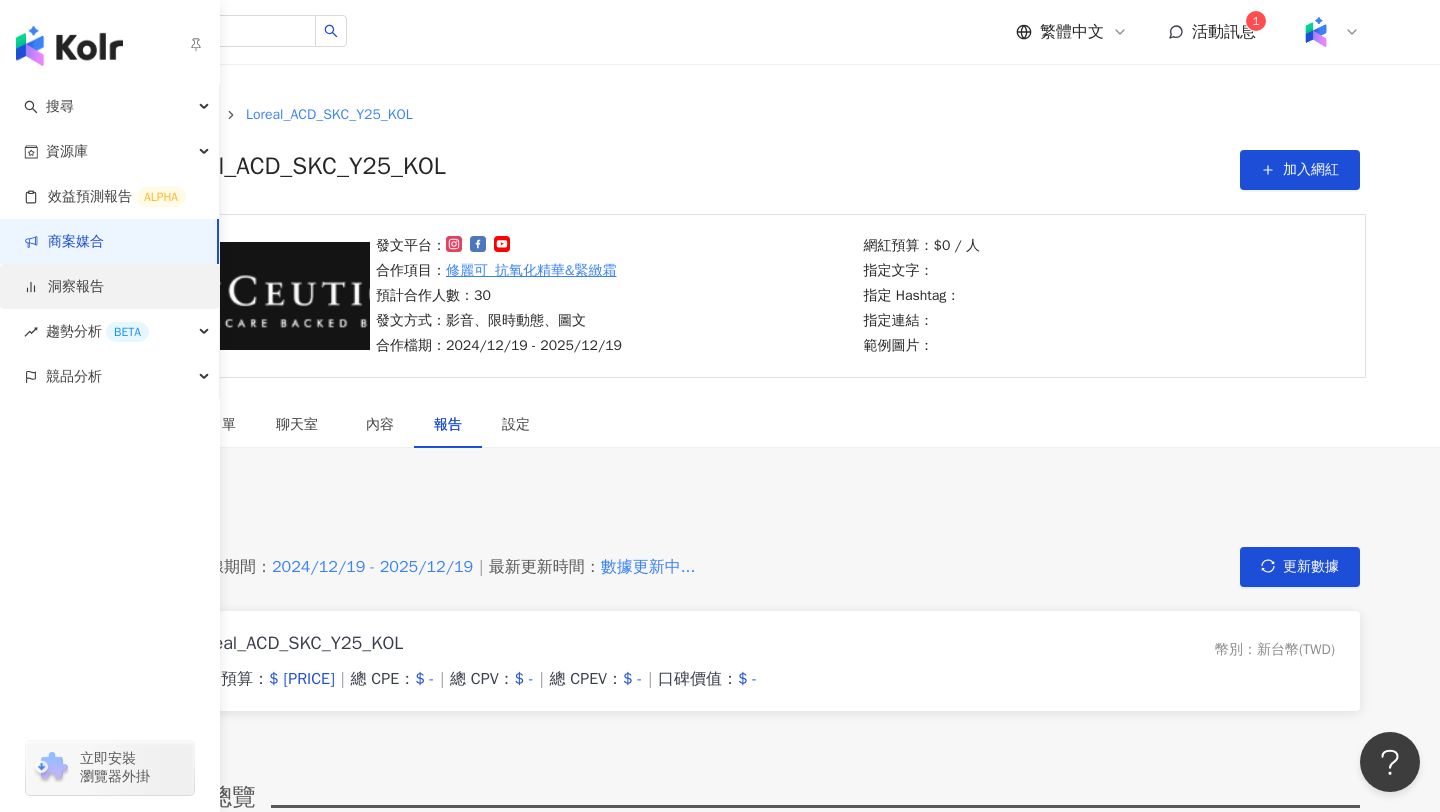 click on "洞察報告" at bounding box center [64, 287] 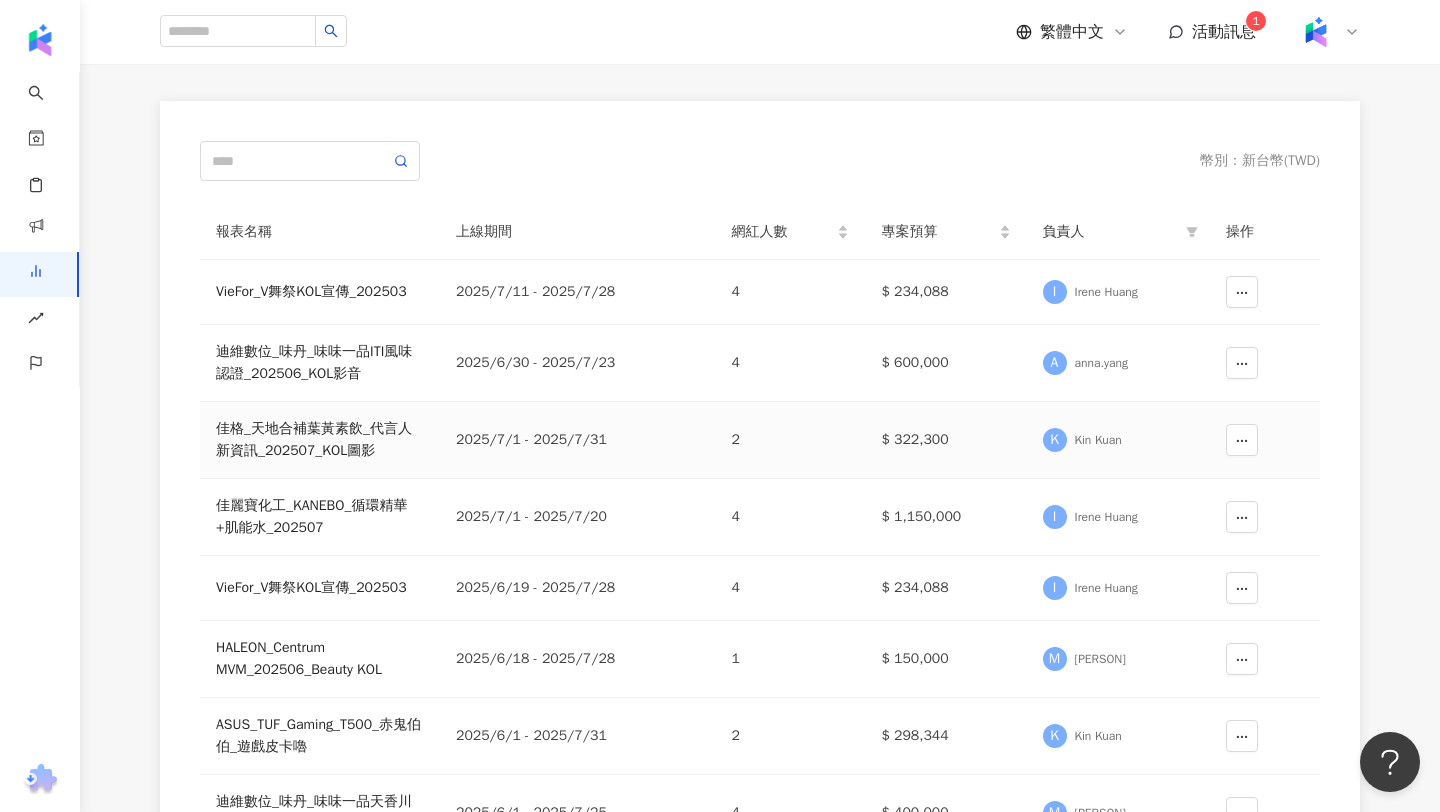 scroll, scrollTop: 645, scrollLeft: 0, axis: vertical 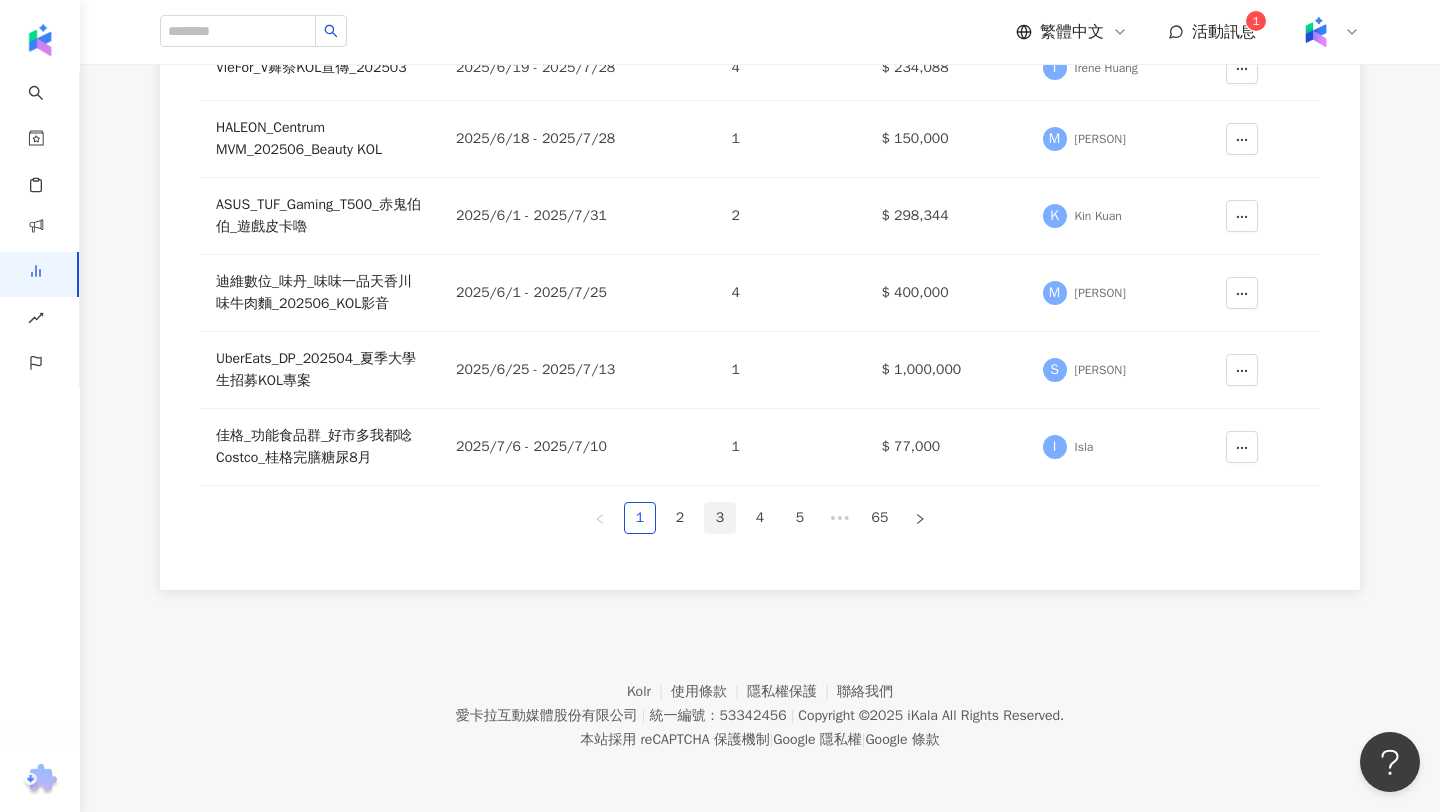 click on "3" at bounding box center [720, 518] 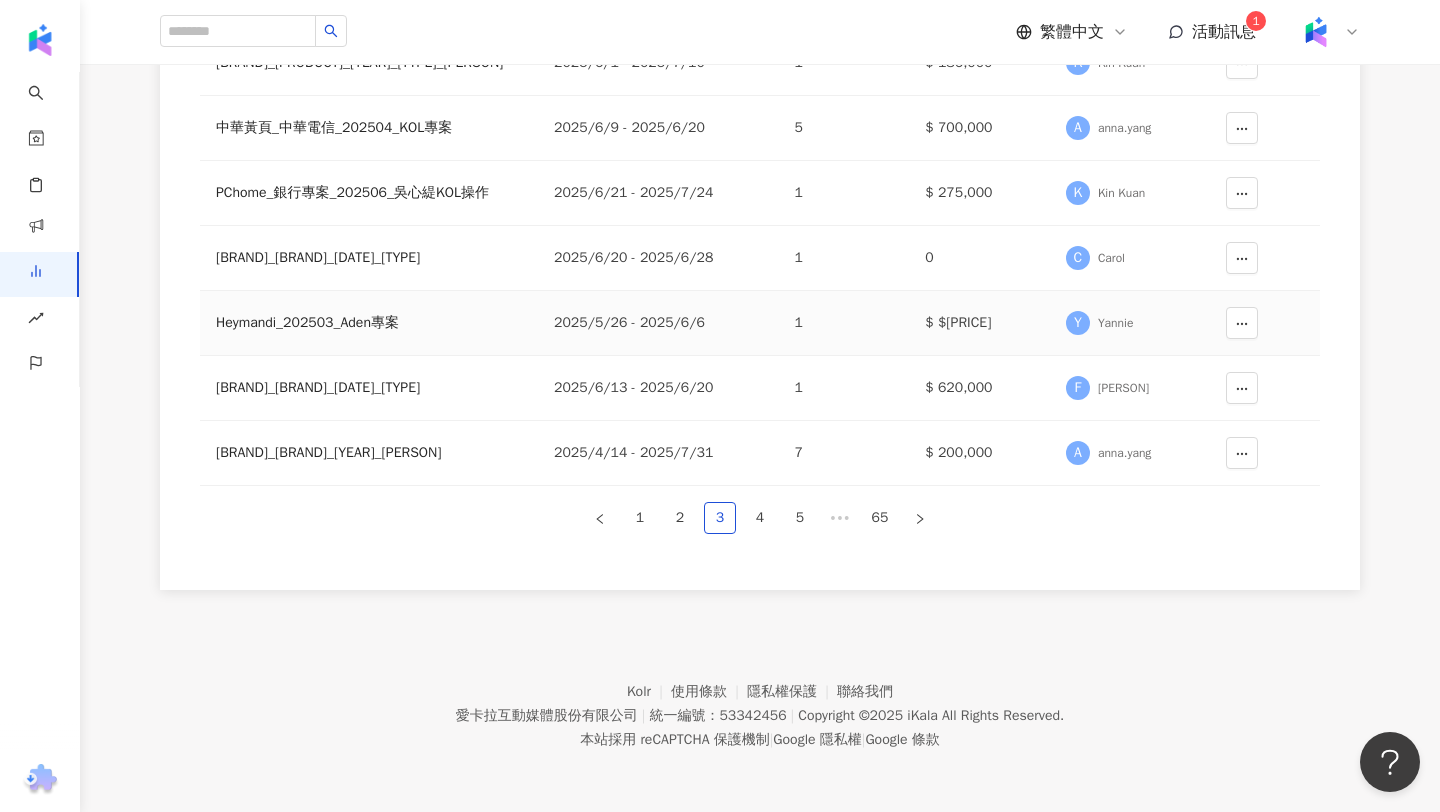 click on "$ [PRICE]" at bounding box center [979, 323] 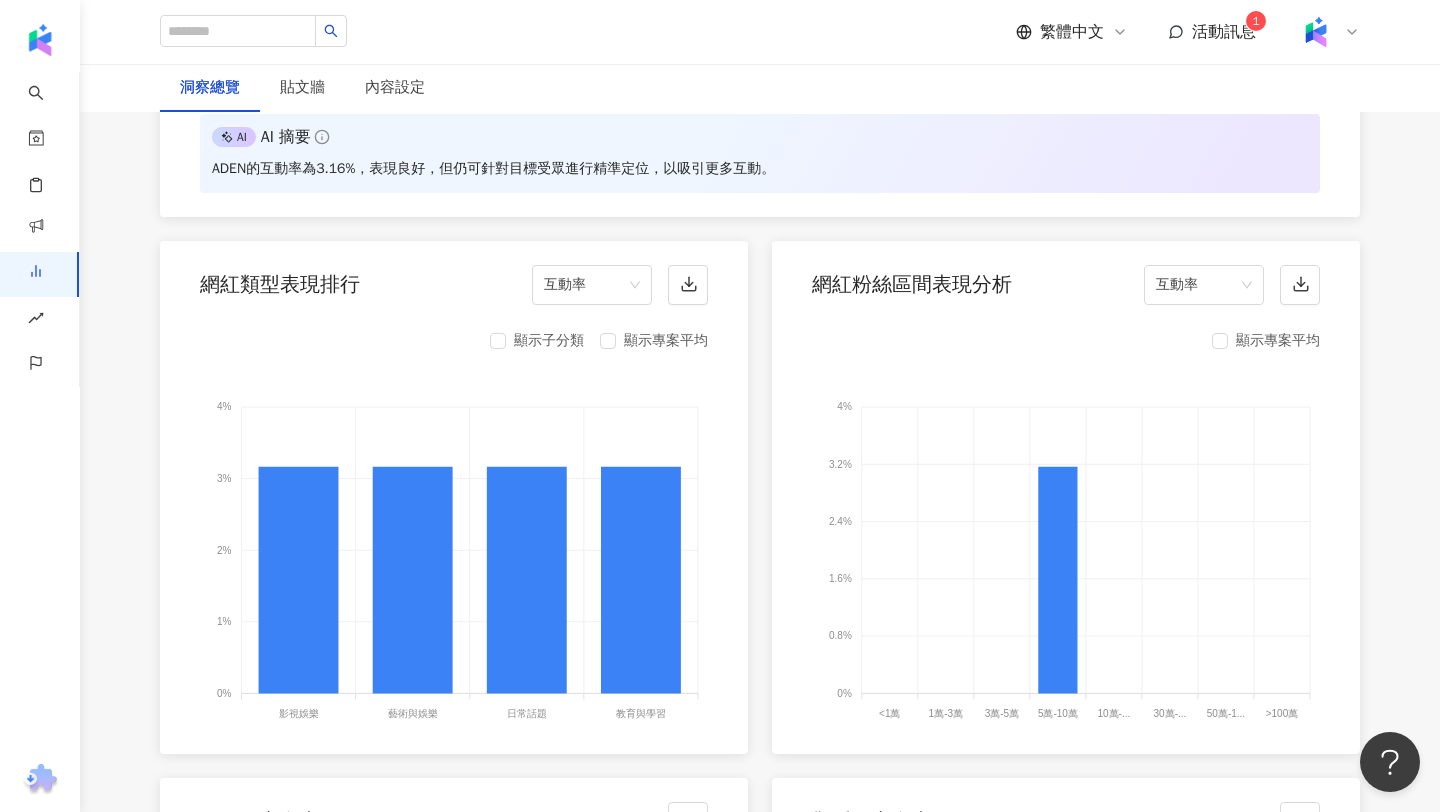 scroll, scrollTop: 2459, scrollLeft: 0, axis: vertical 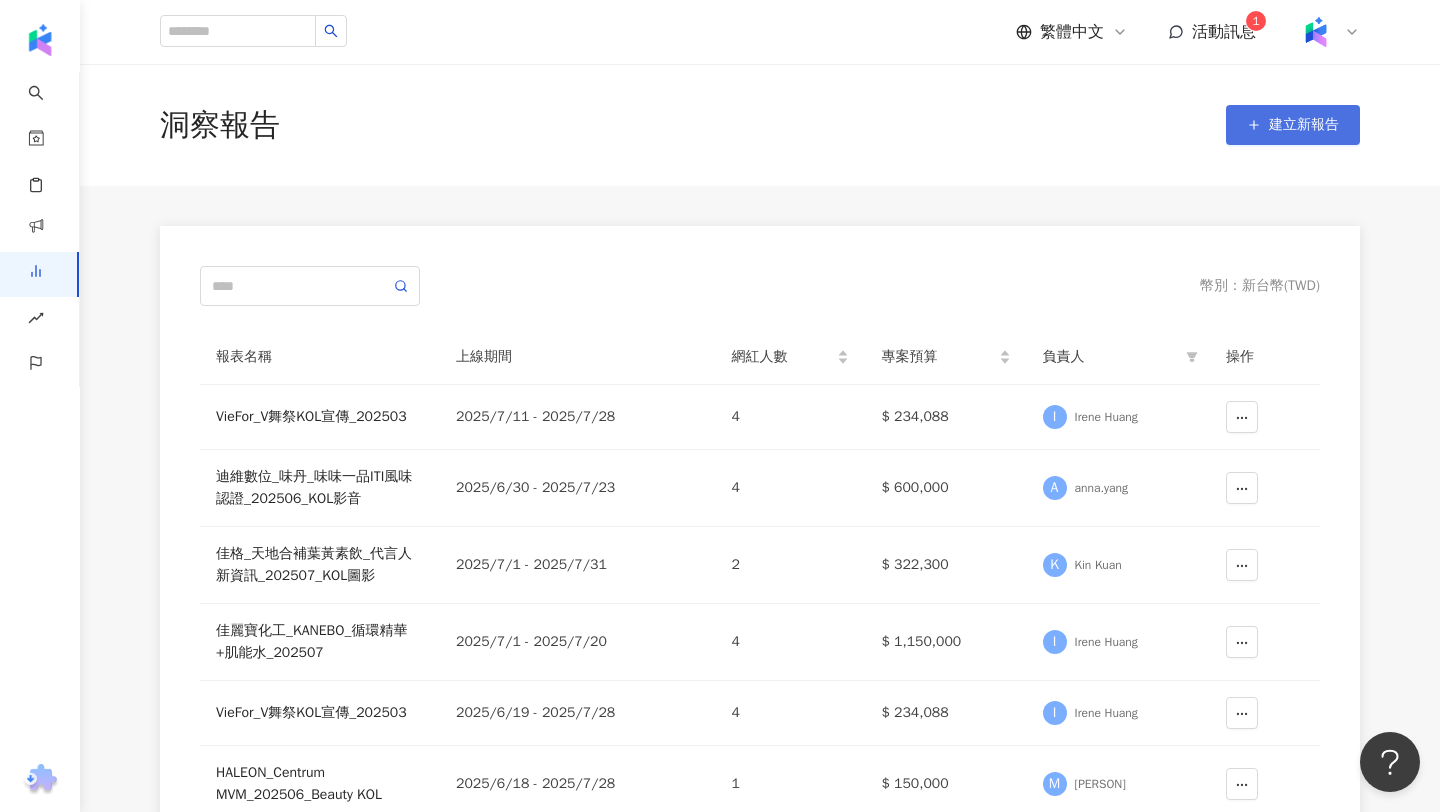 click on "建立新報告" at bounding box center [1304, 125] 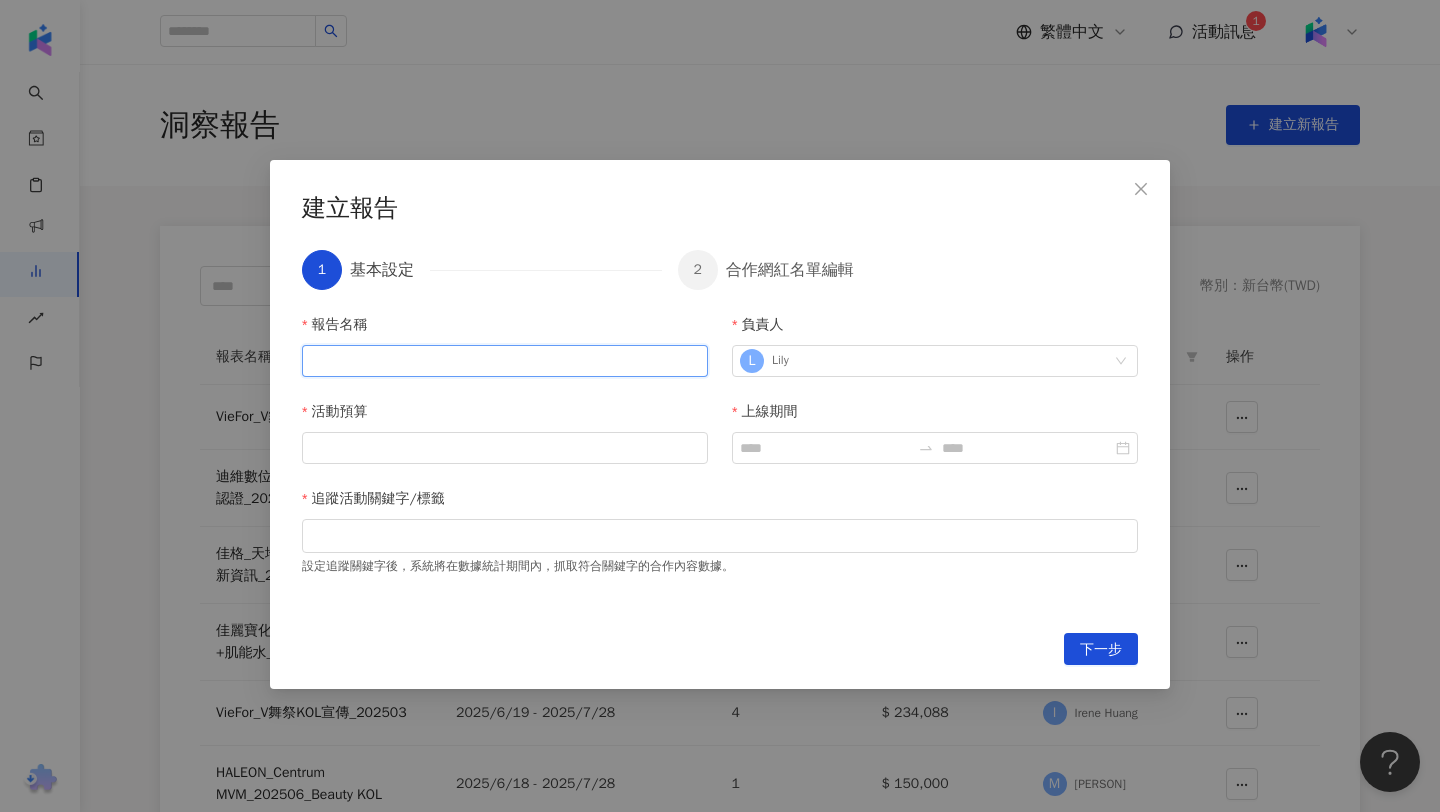 click on "報告名稱" at bounding box center (505, 361) 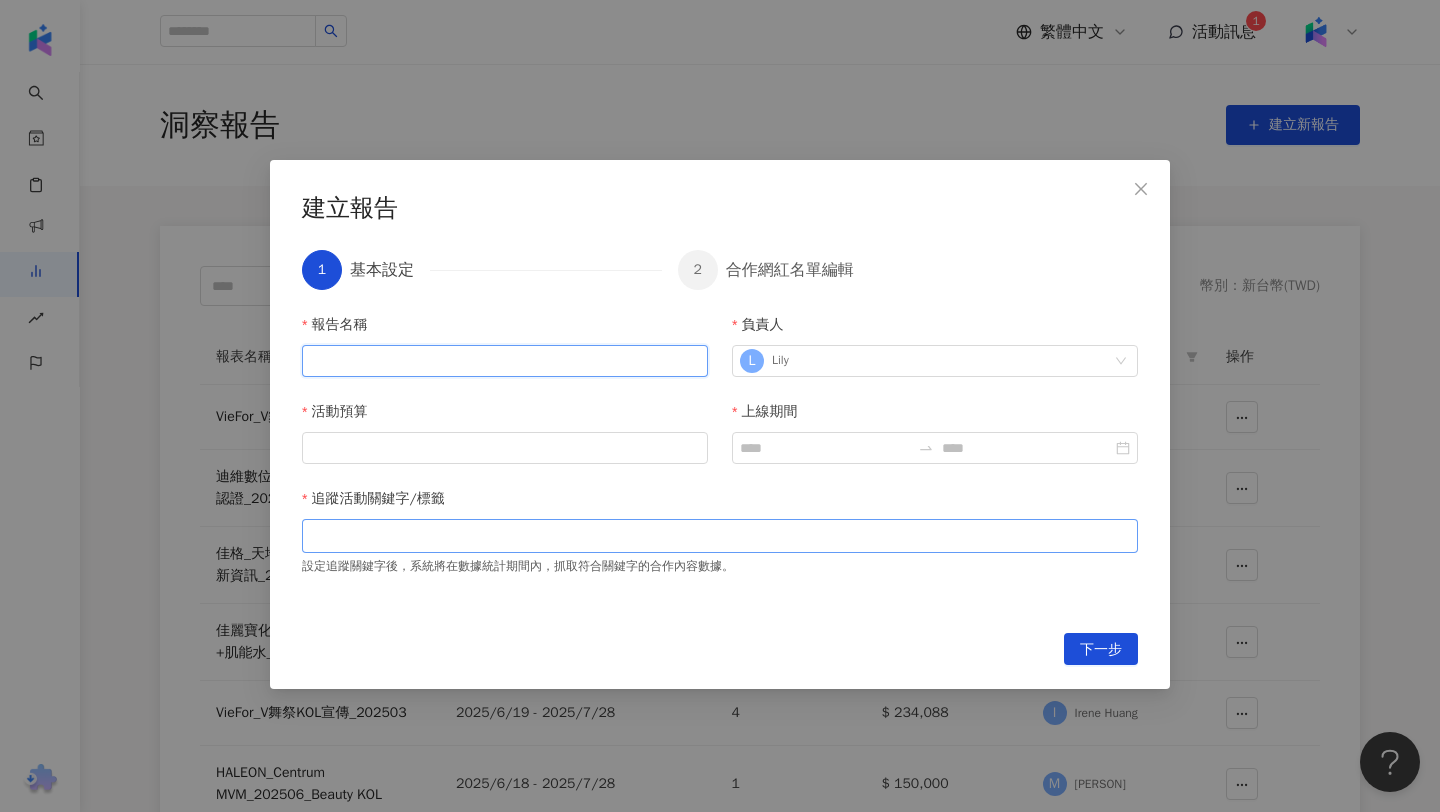 click at bounding box center [720, 536] 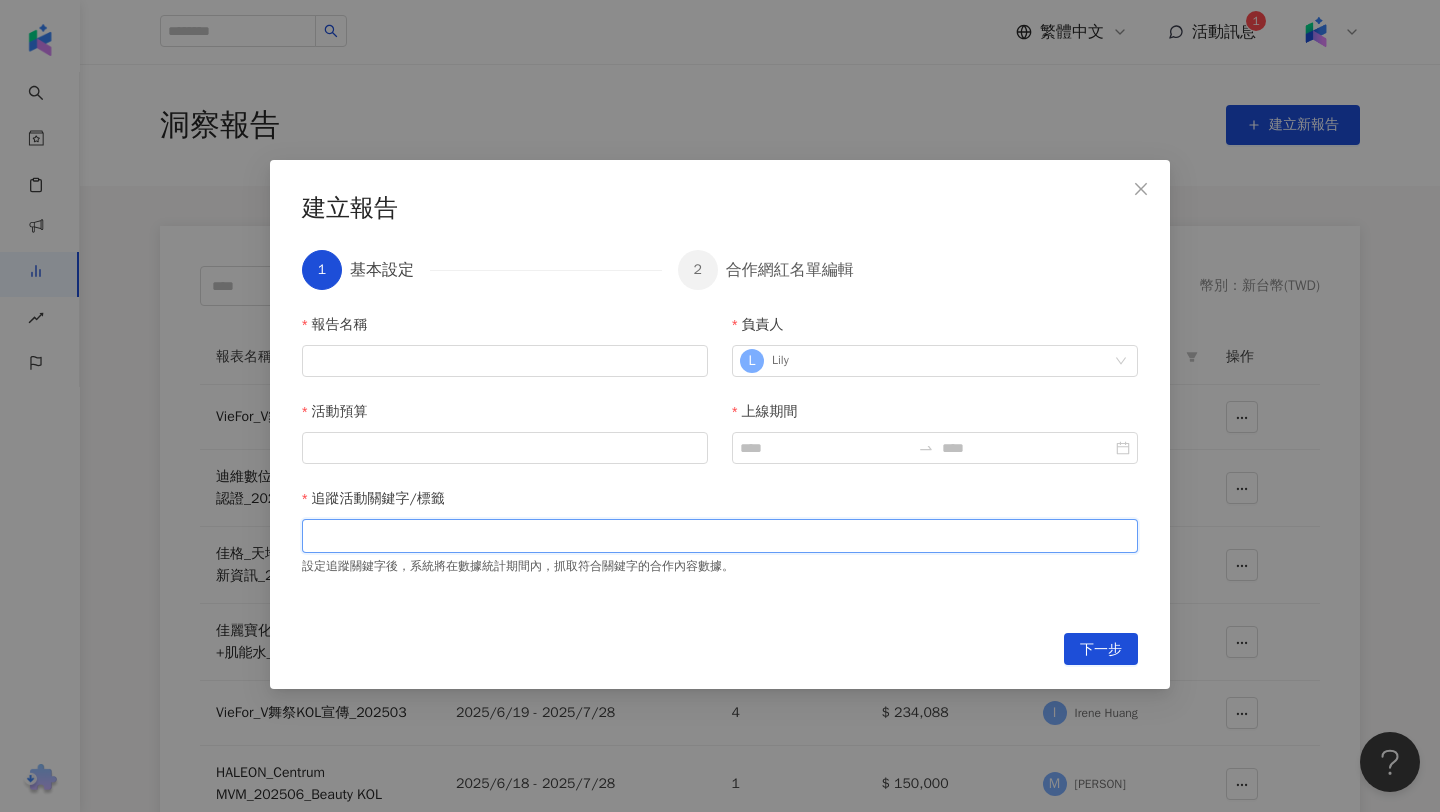 click at bounding box center [720, 535] 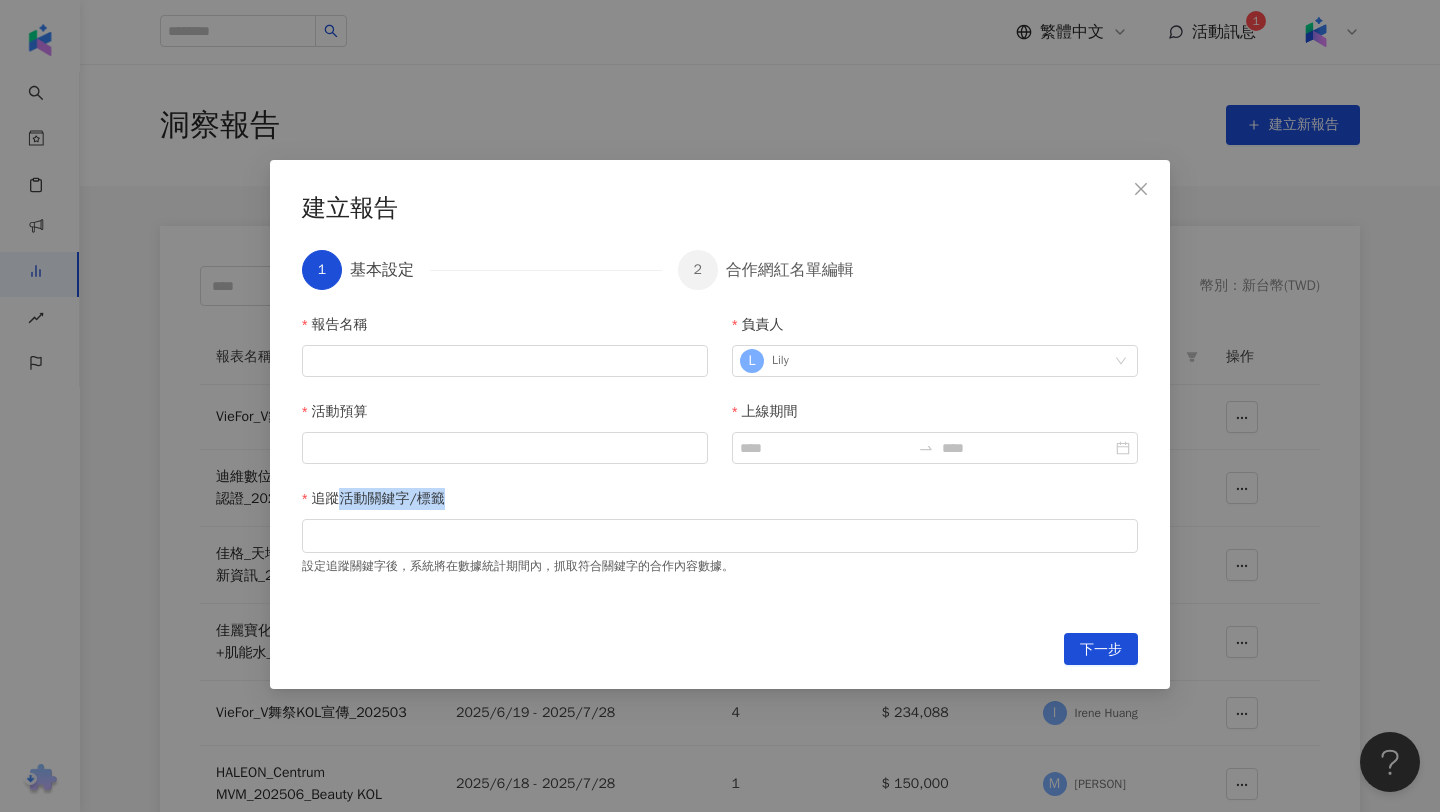 drag, startPoint x: 345, startPoint y: 494, endPoint x: 493, endPoint y: 495, distance: 148.00337 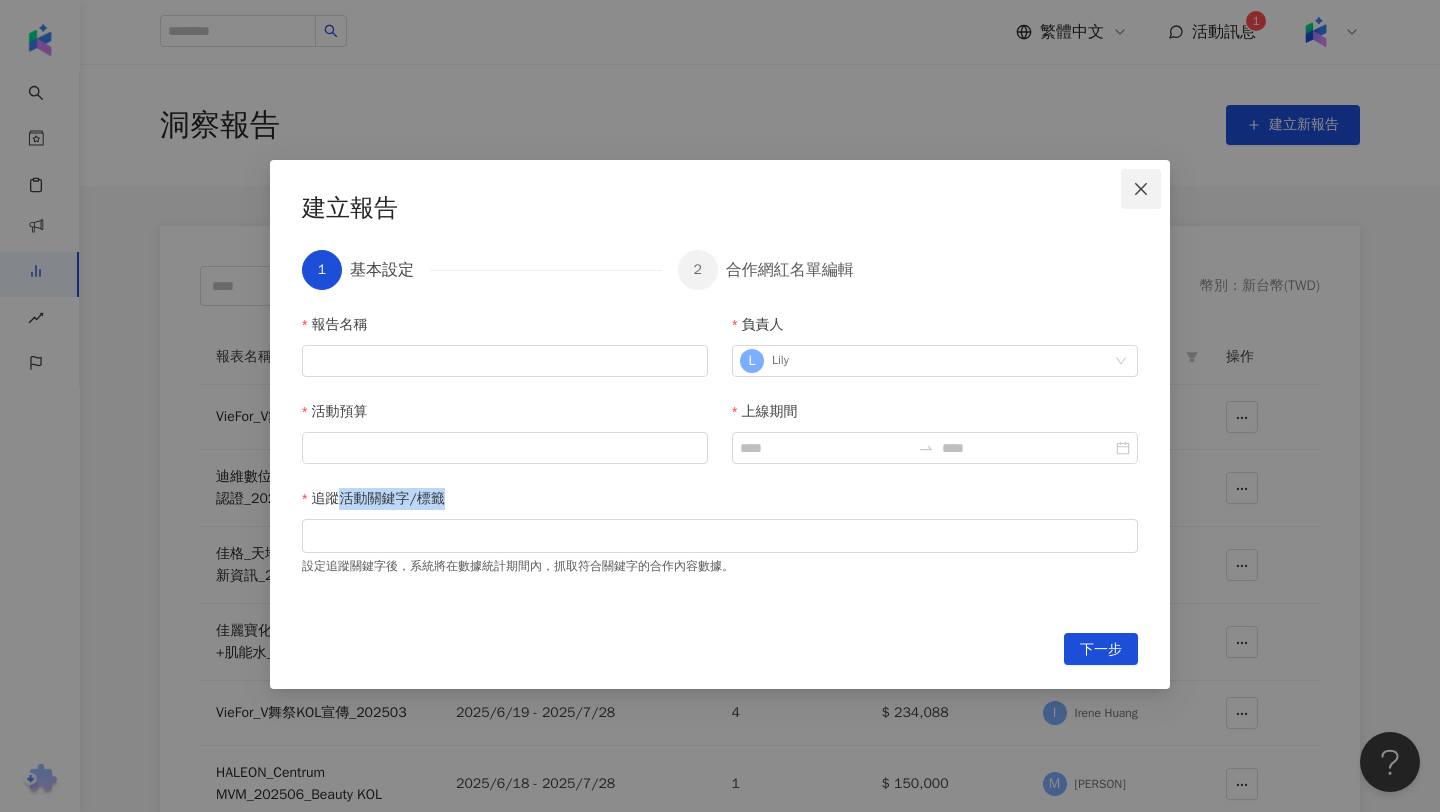 click 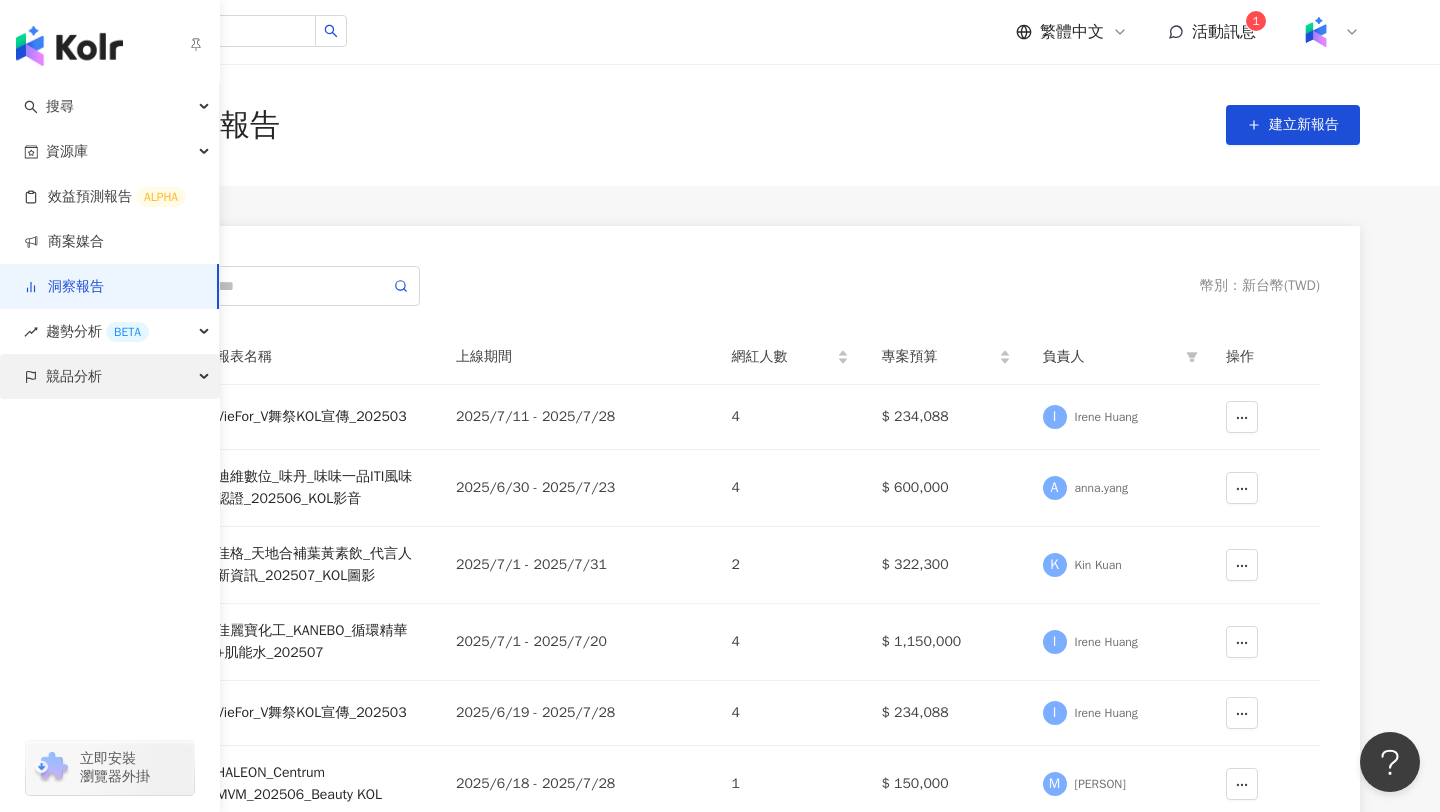 click on "競品分析" at bounding box center [74, 376] 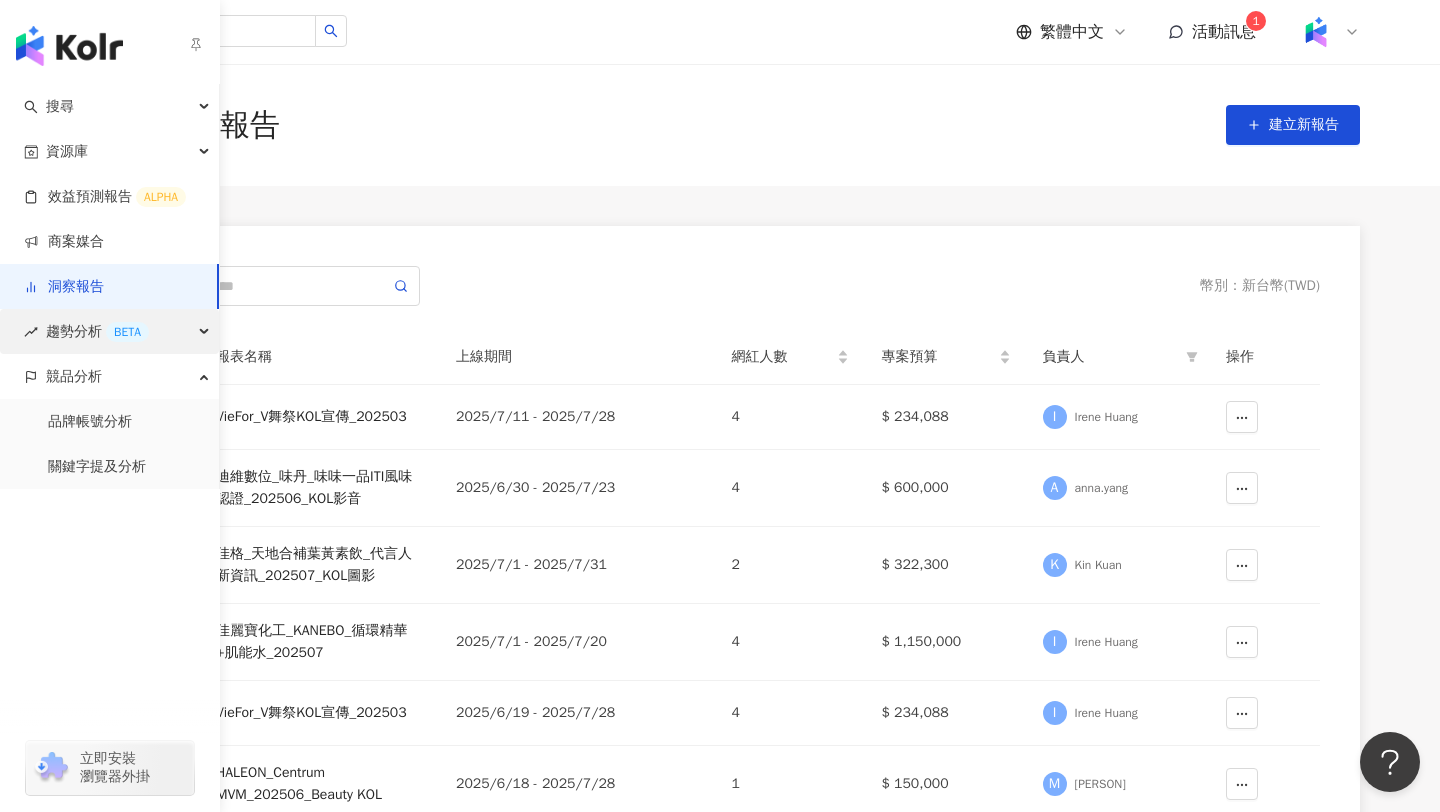 click on "趨勢分析 BETA" at bounding box center (97, 331) 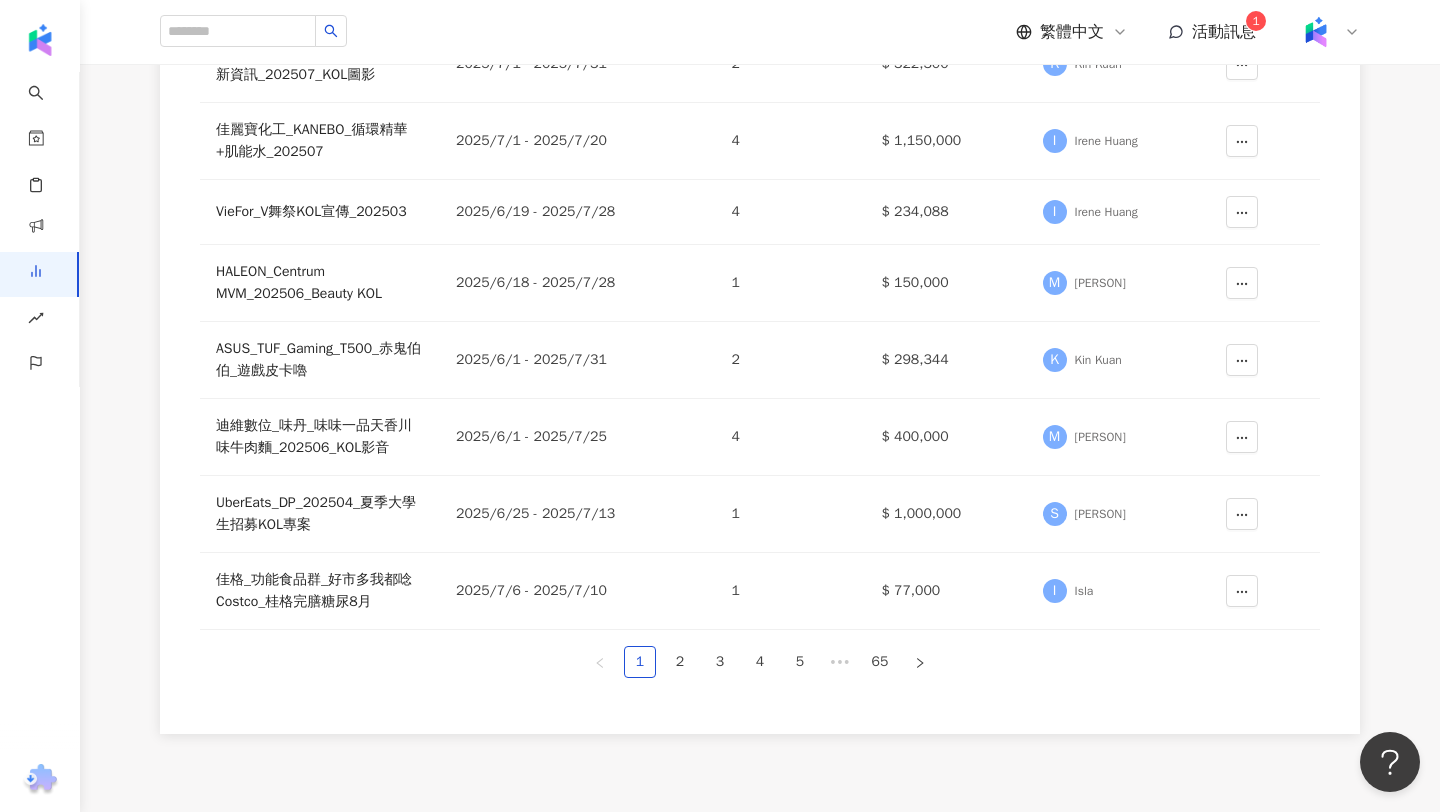 scroll, scrollTop: 551, scrollLeft: 0, axis: vertical 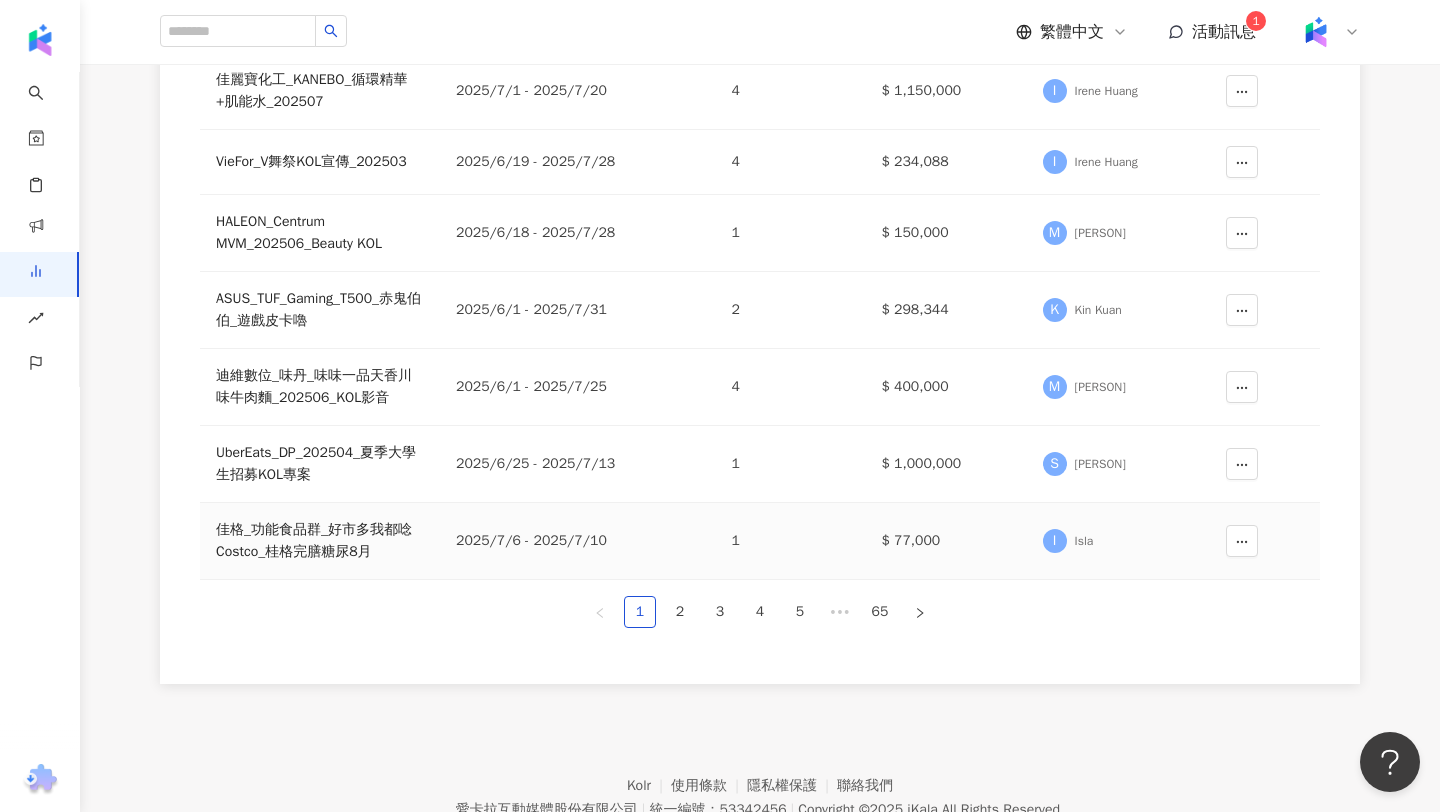 click on "佳格_功能食品群_好市多我都唸Costco_桂格完膳糖尿8月" at bounding box center (320, 541) 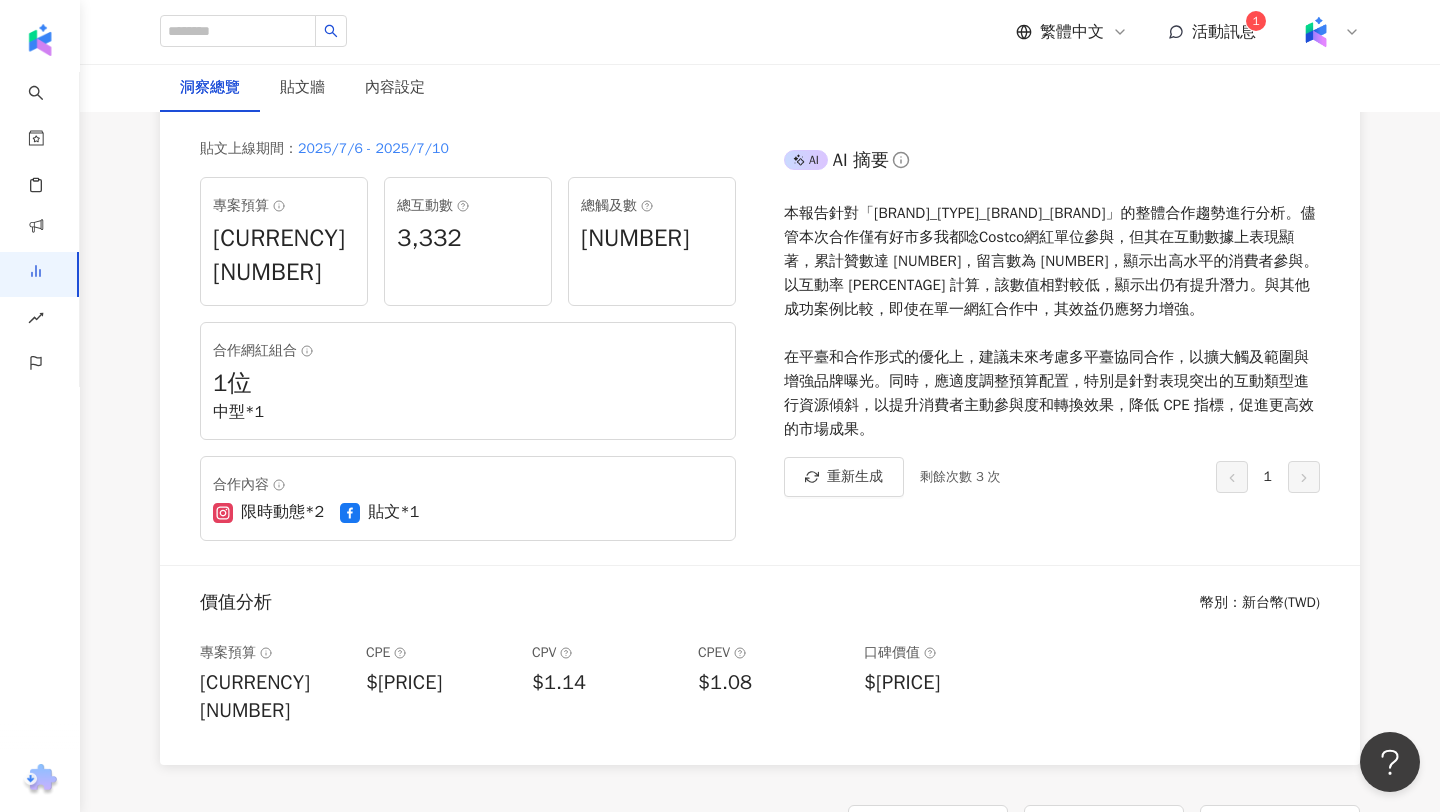 scroll, scrollTop: 277, scrollLeft: 0, axis: vertical 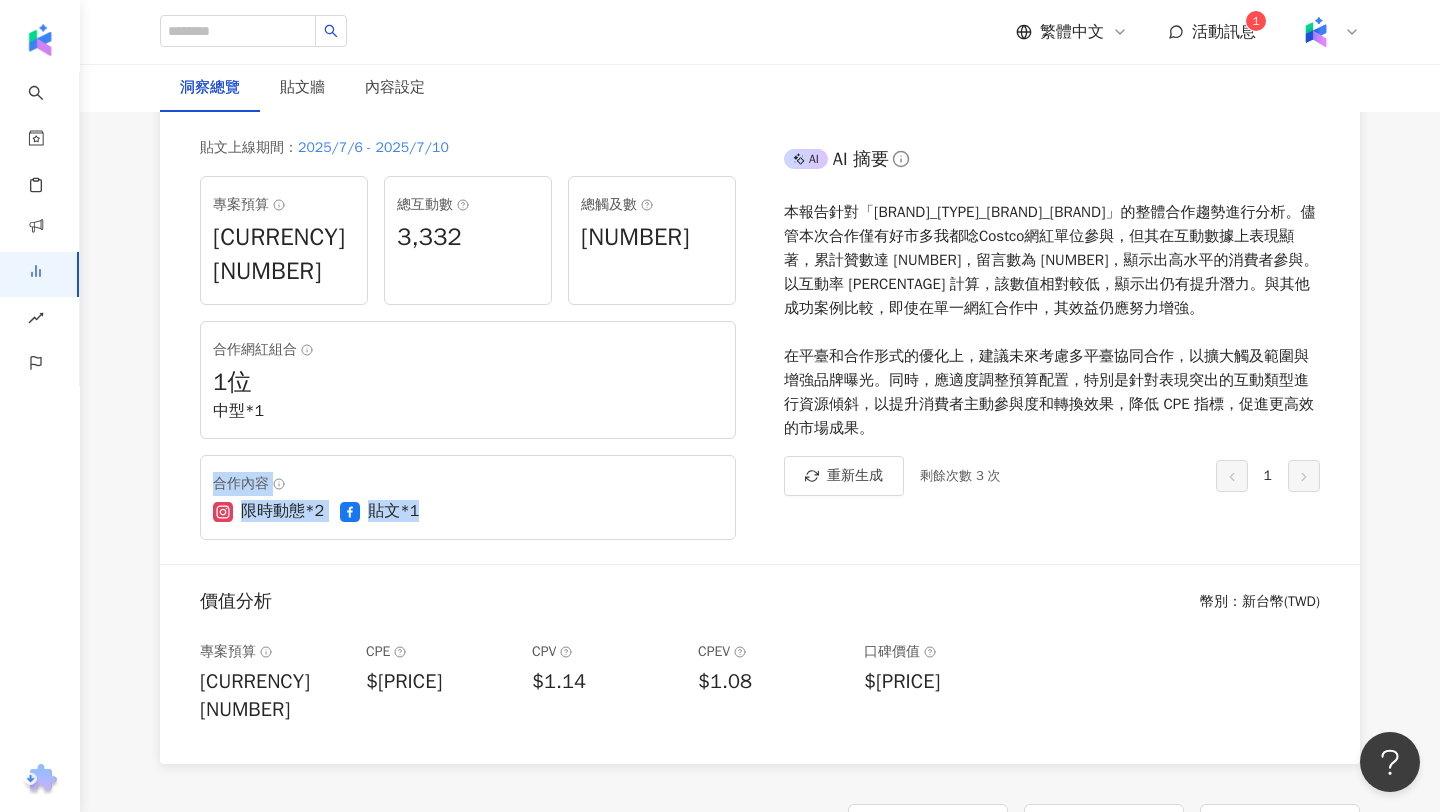 drag, startPoint x: 455, startPoint y: 485, endPoint x: 220, endPoint y: 451, distance: 237.44684 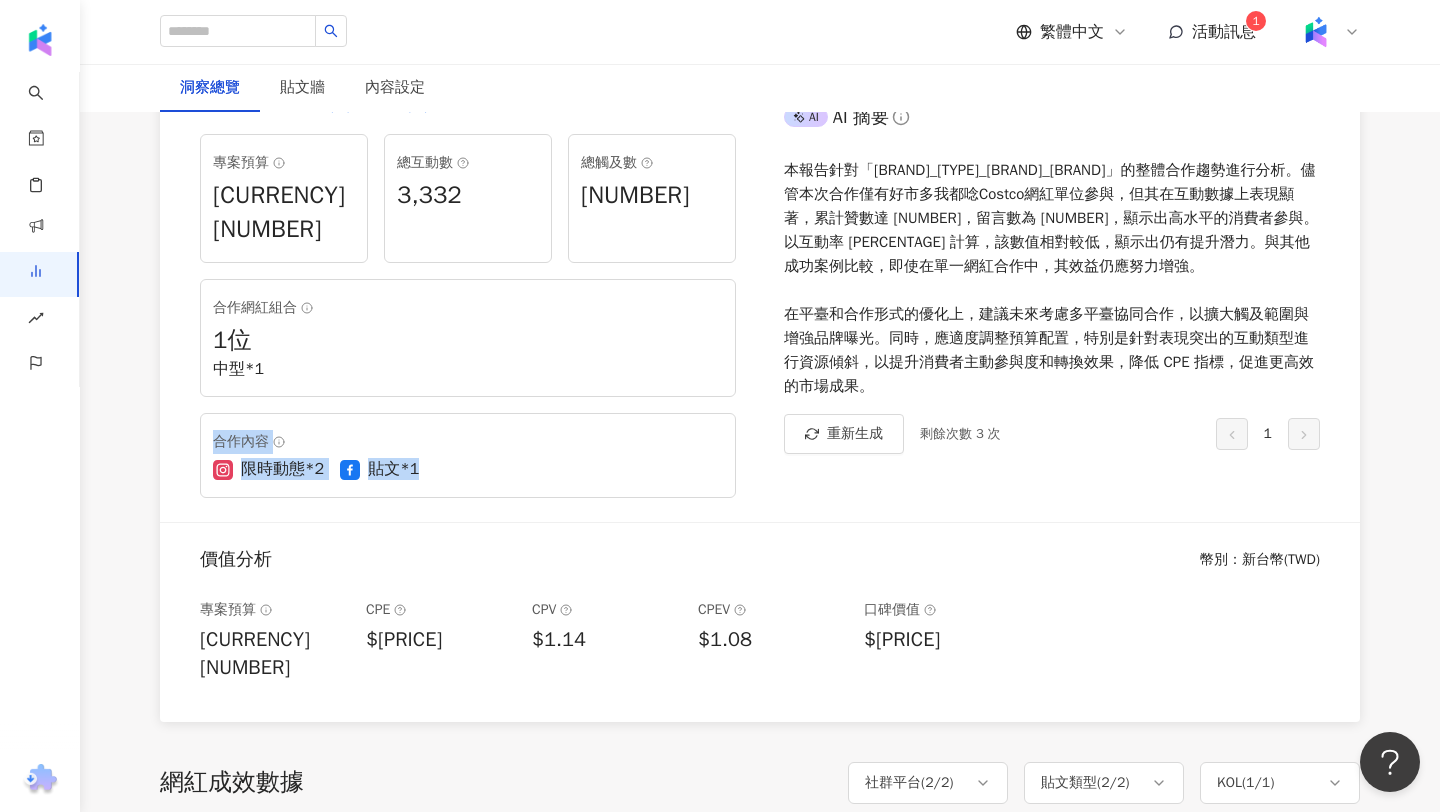 scroll, scrollTop: 0, scrollLeft: 0, axis: both 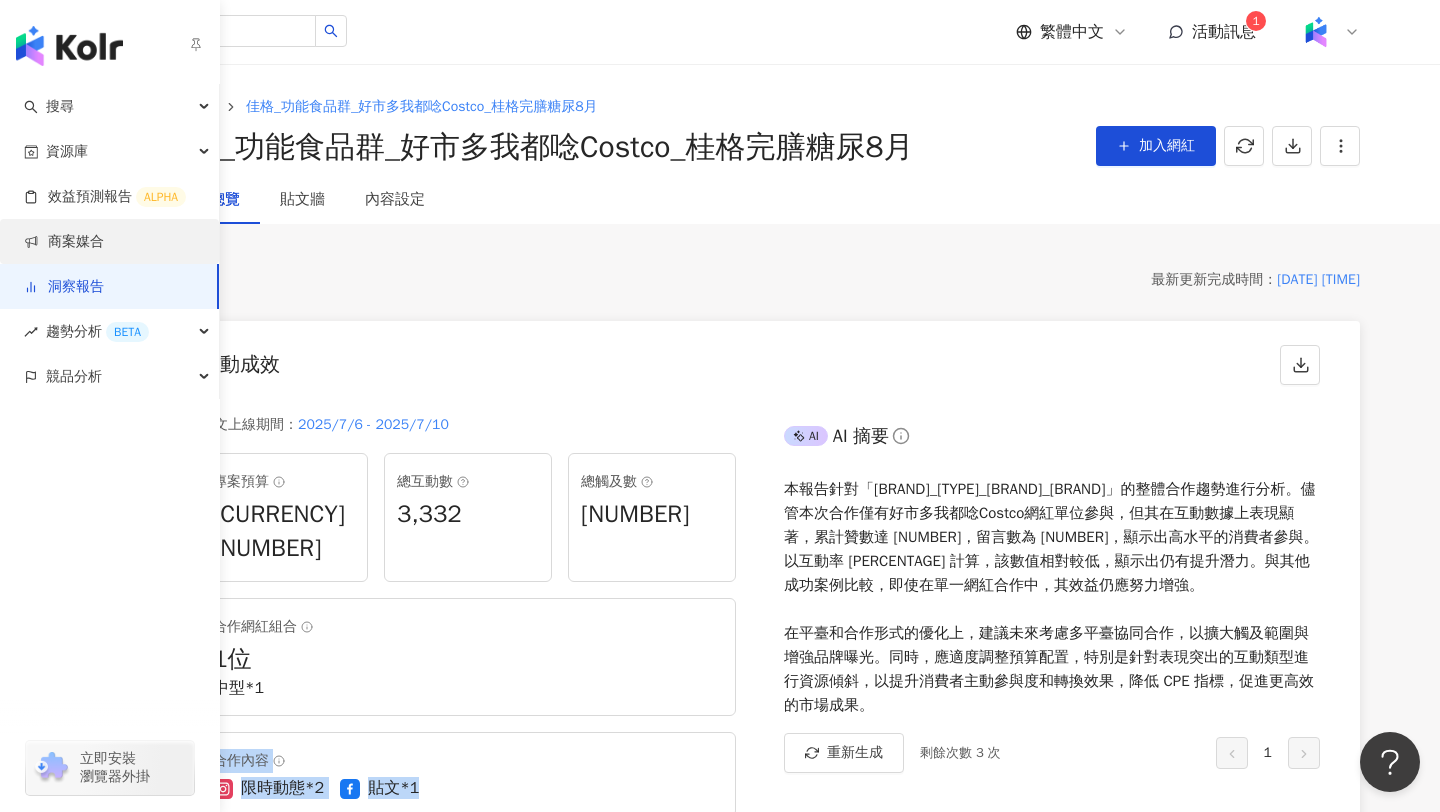 click on "商案媒合" at bounding box center (64, 242) 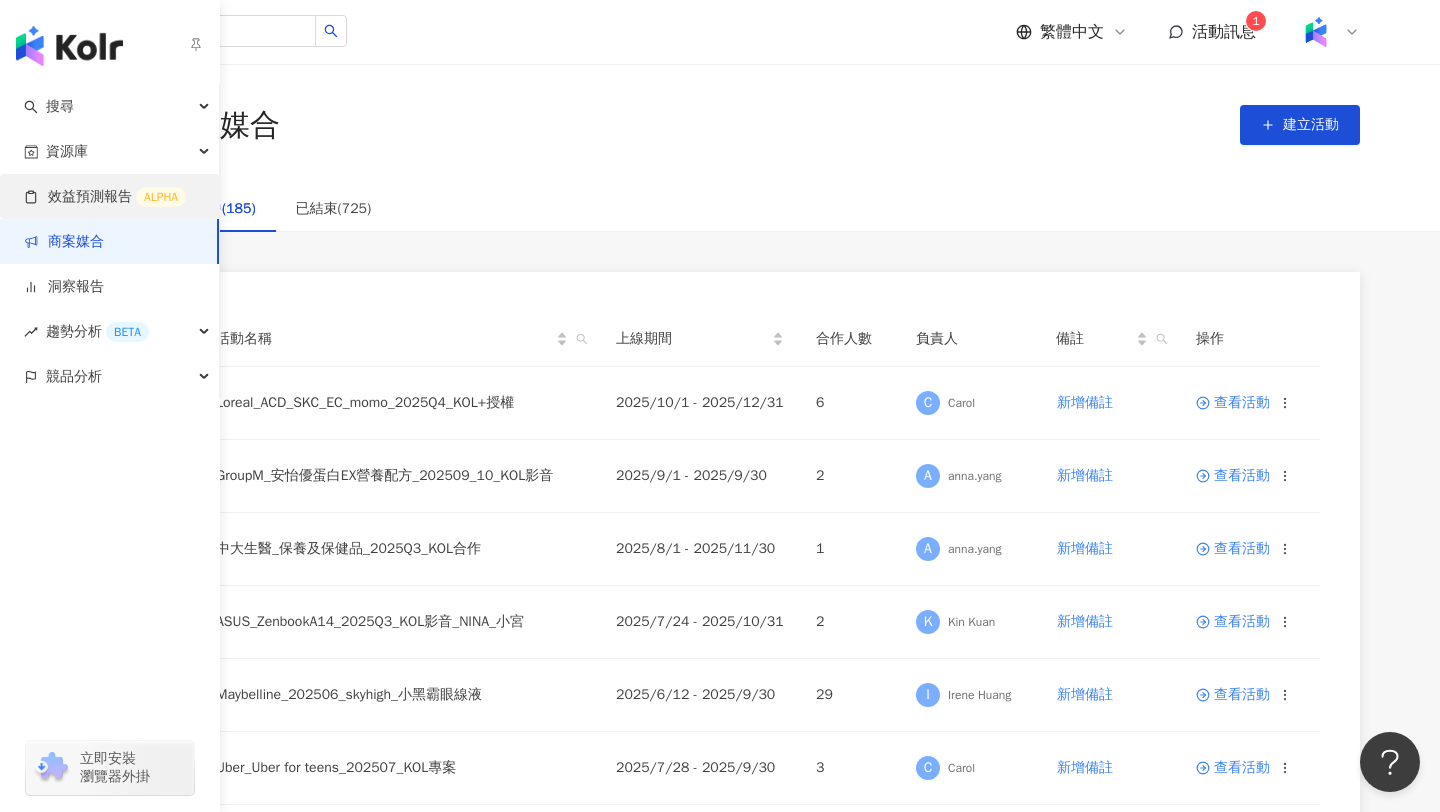 click on "效益預測報告 ALPHA" at bounding box center (105, 197) 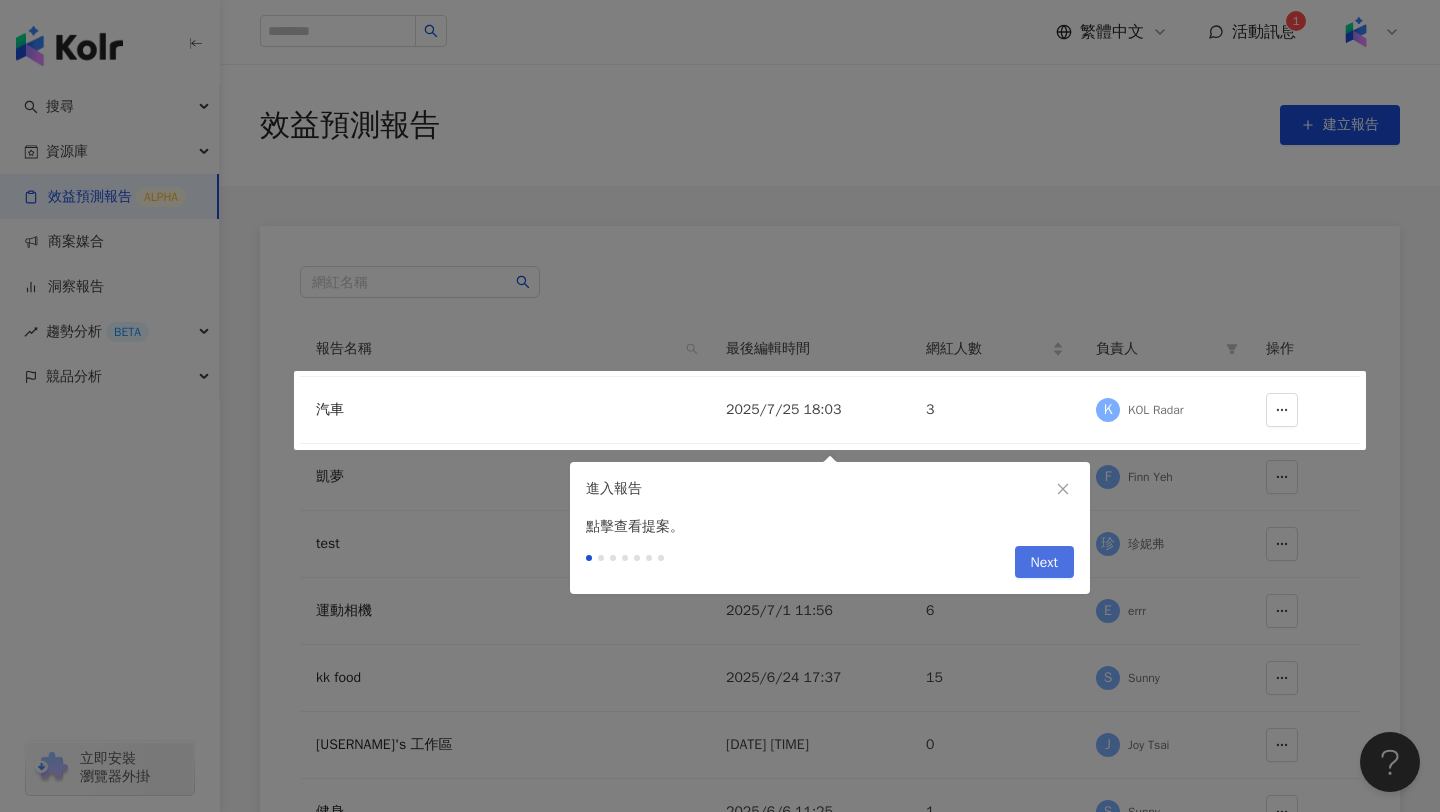 click on "Next" at bounding box center [1044, 562] 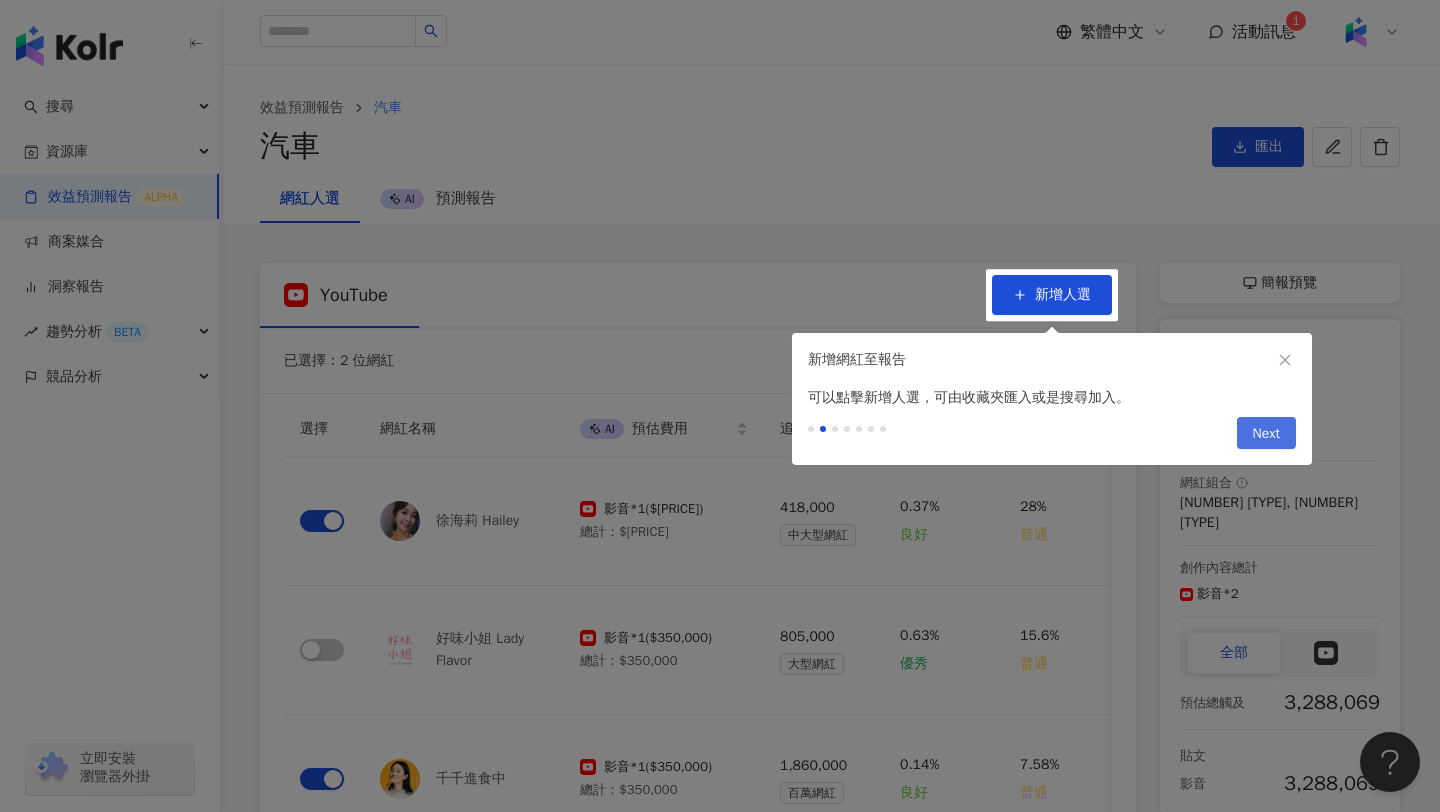 click on "Next" at bounding box center (1266, 434) 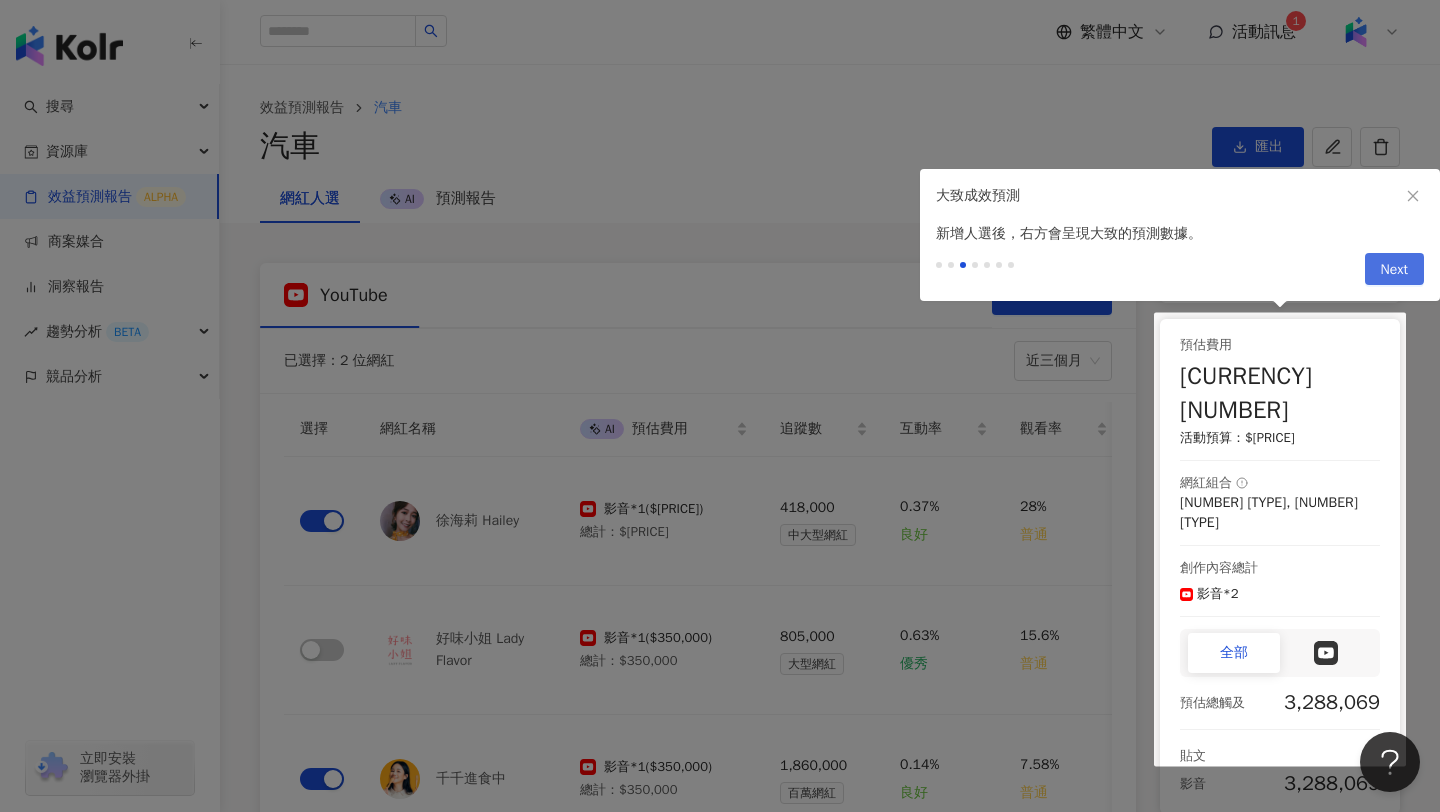 click on "Next" at bounding box center (1394, 270) 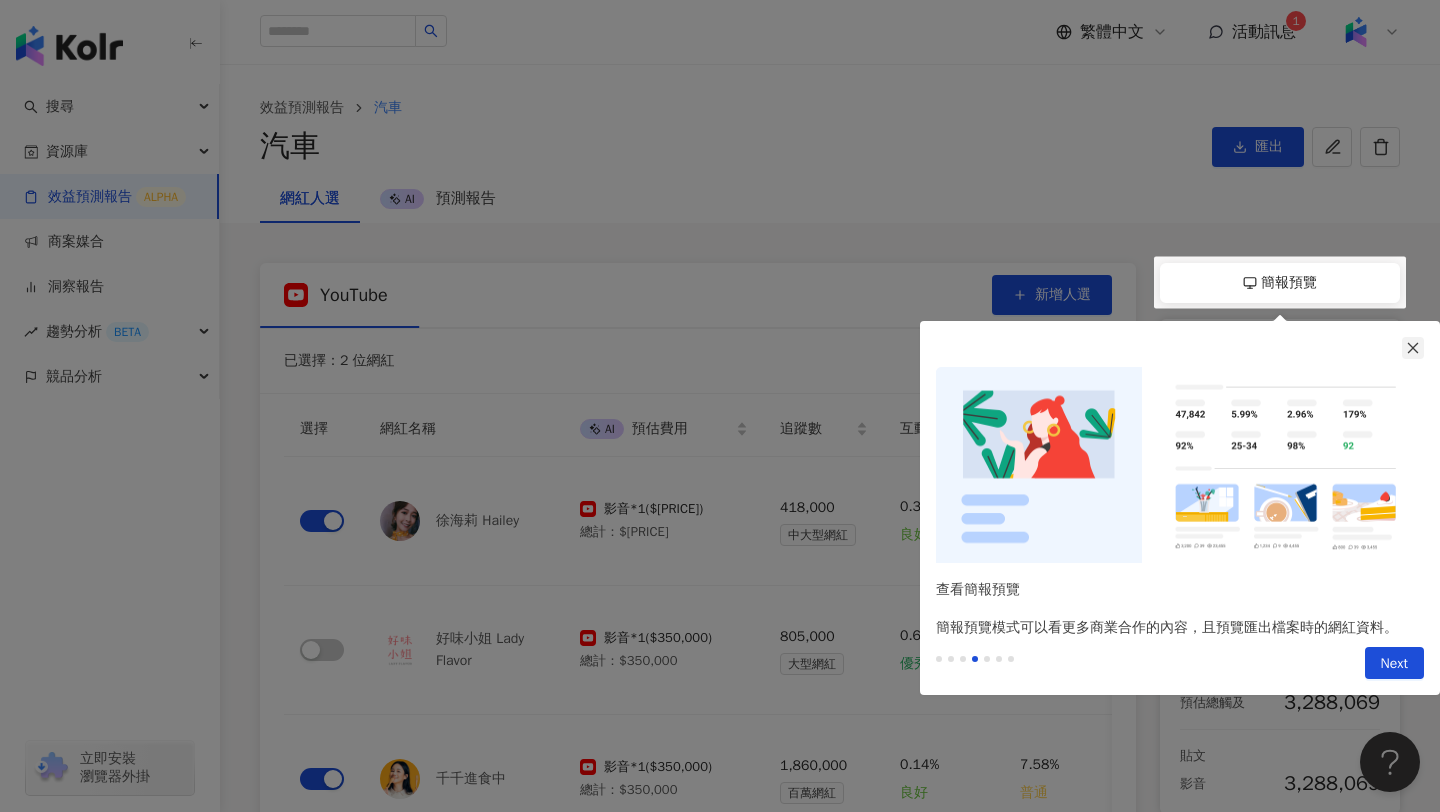 click 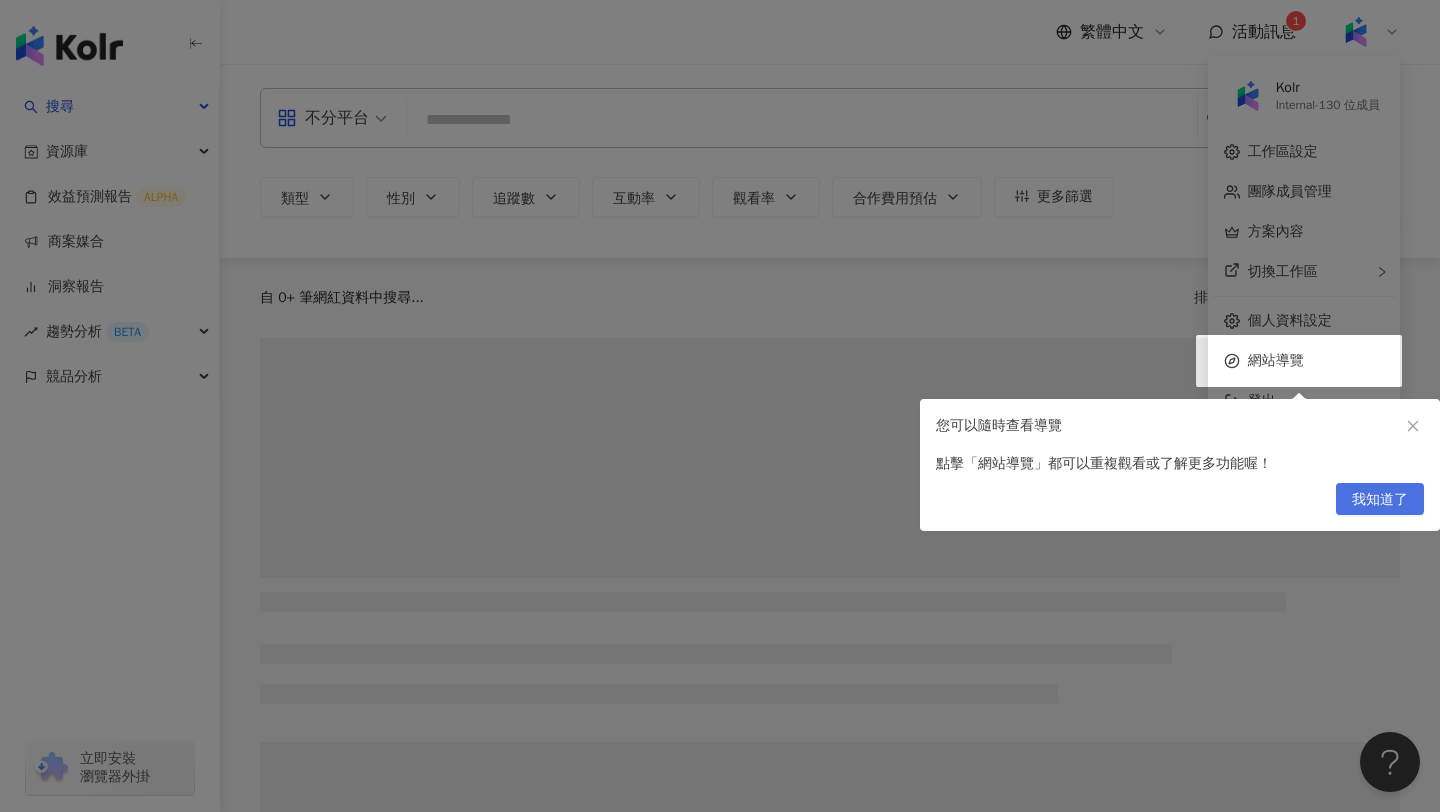 click on "我知道了" at bounding box center (1380, 500) 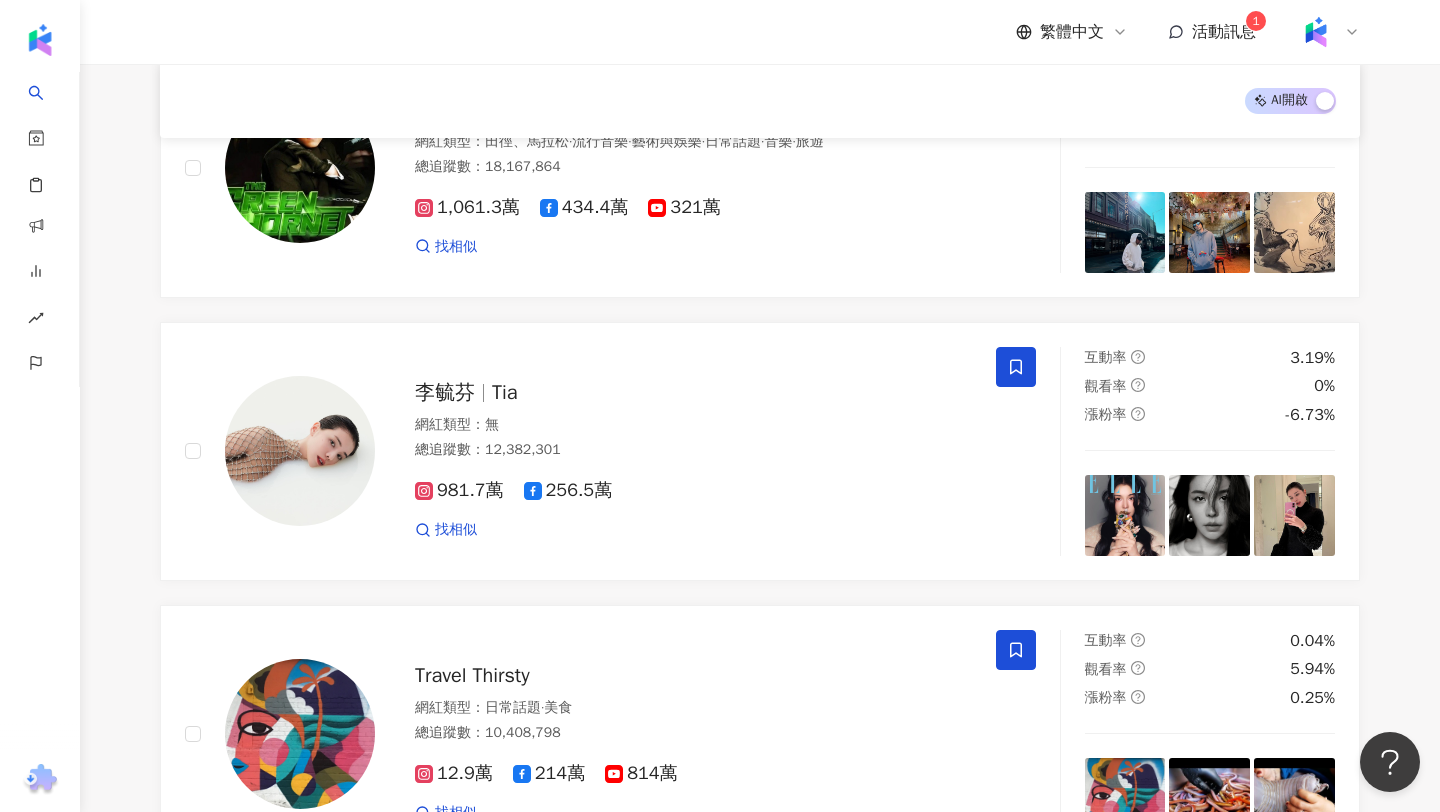 scroll, scrollTop: 585, scrollLeft: 0, axis: vertical 